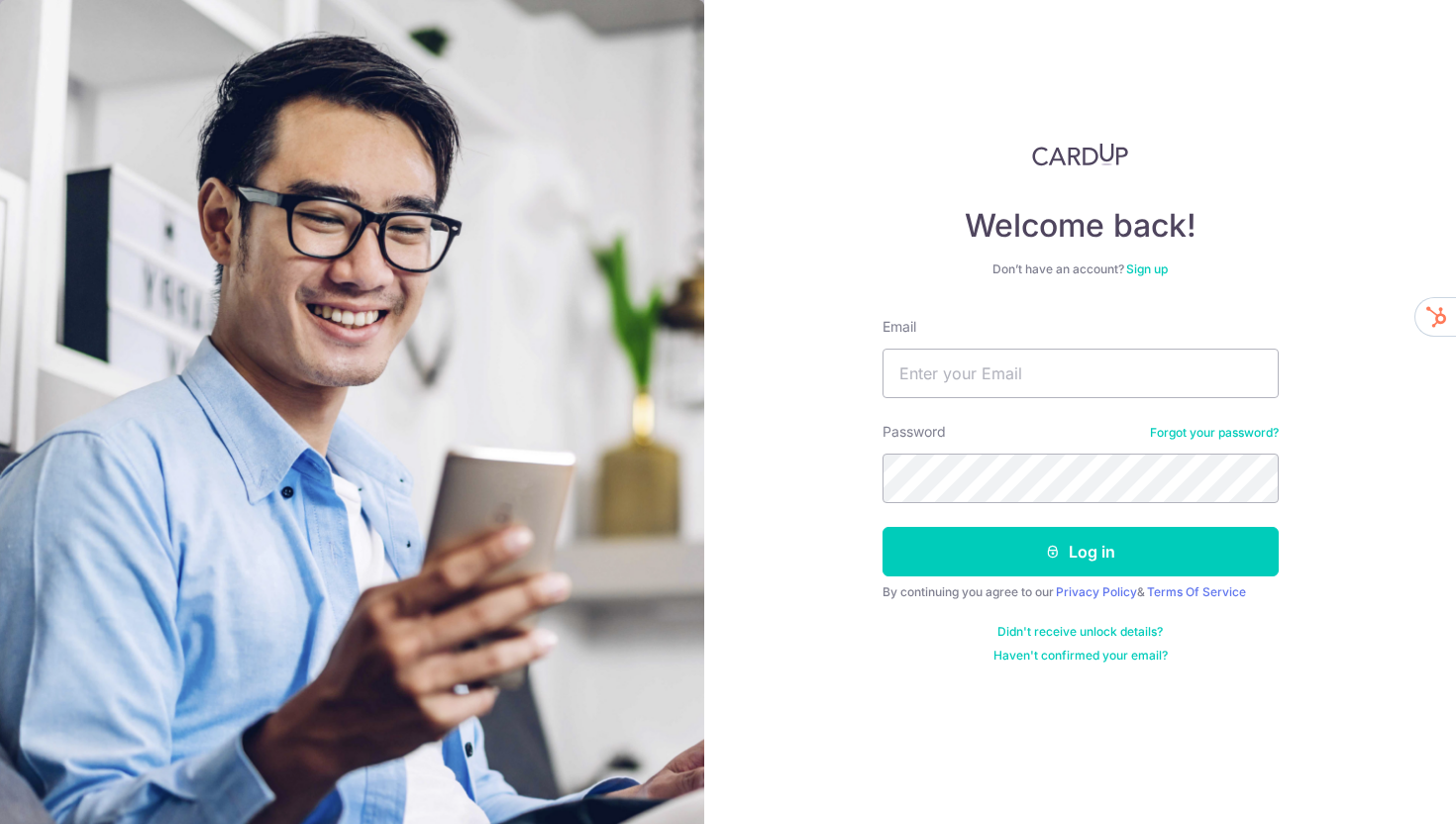scroll, scrollTop: 0, scrollLeft: 0, axis: both 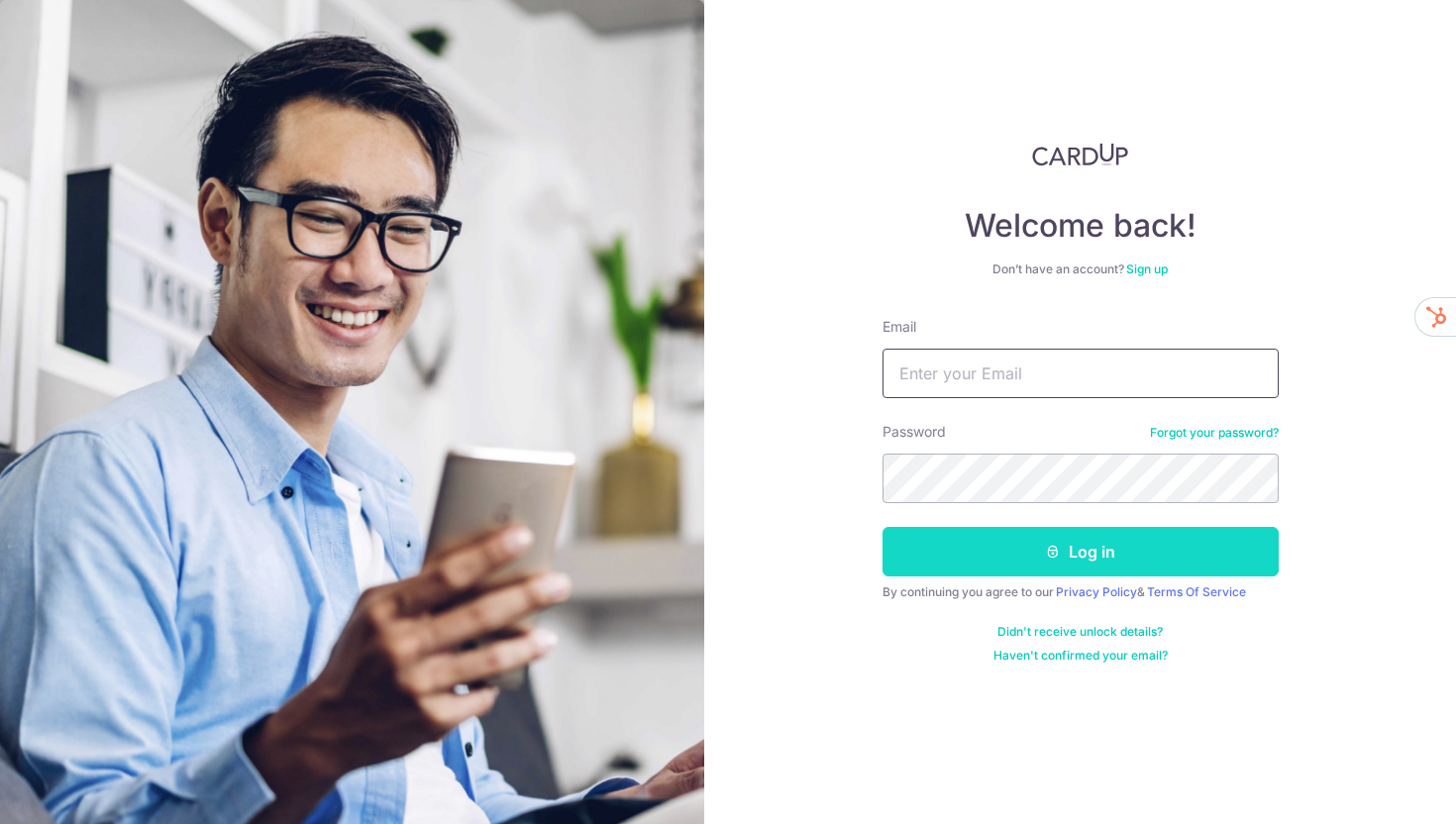 type on "[EMAIL]" 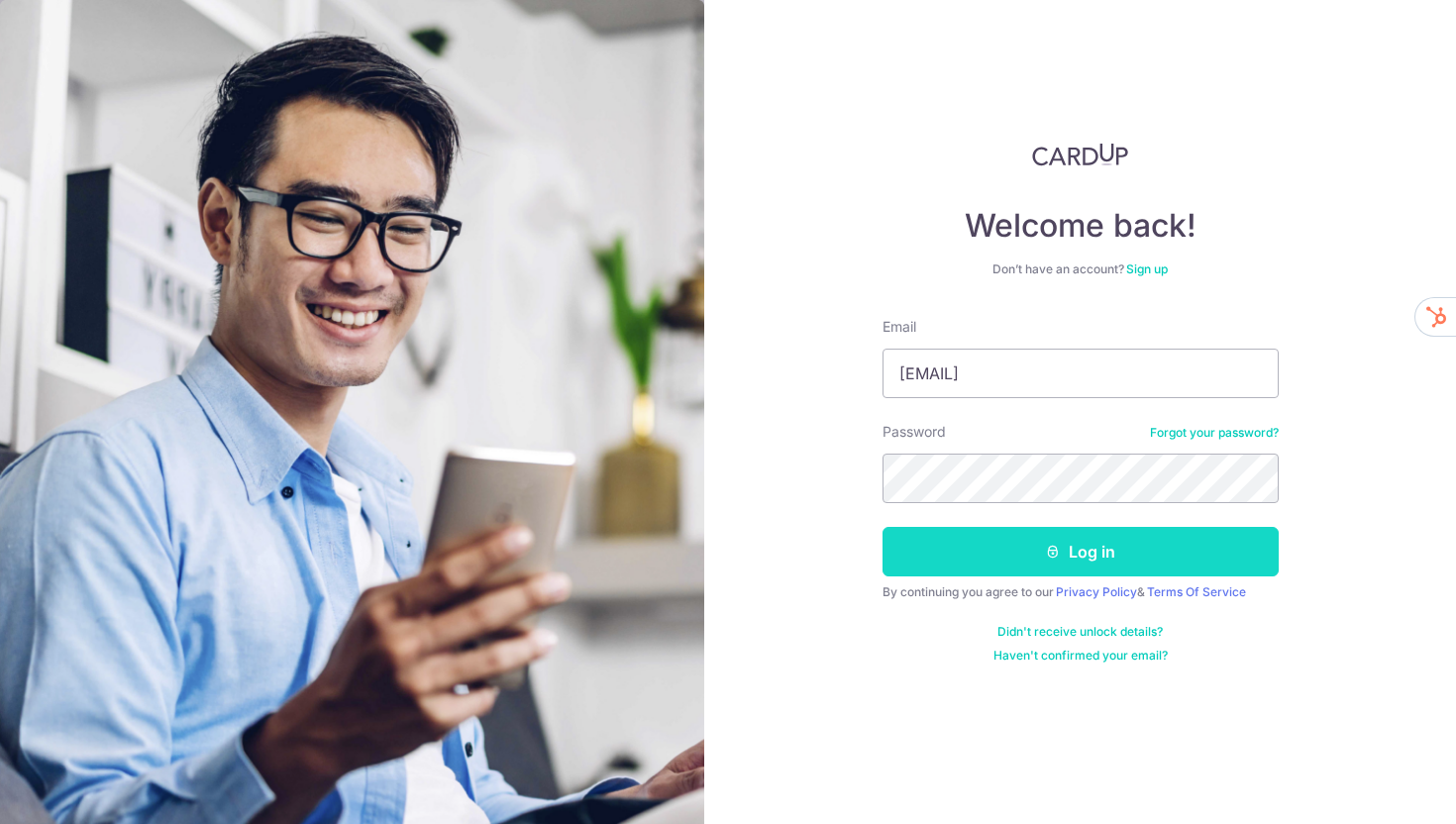 click at bounding box center (1053, 552) 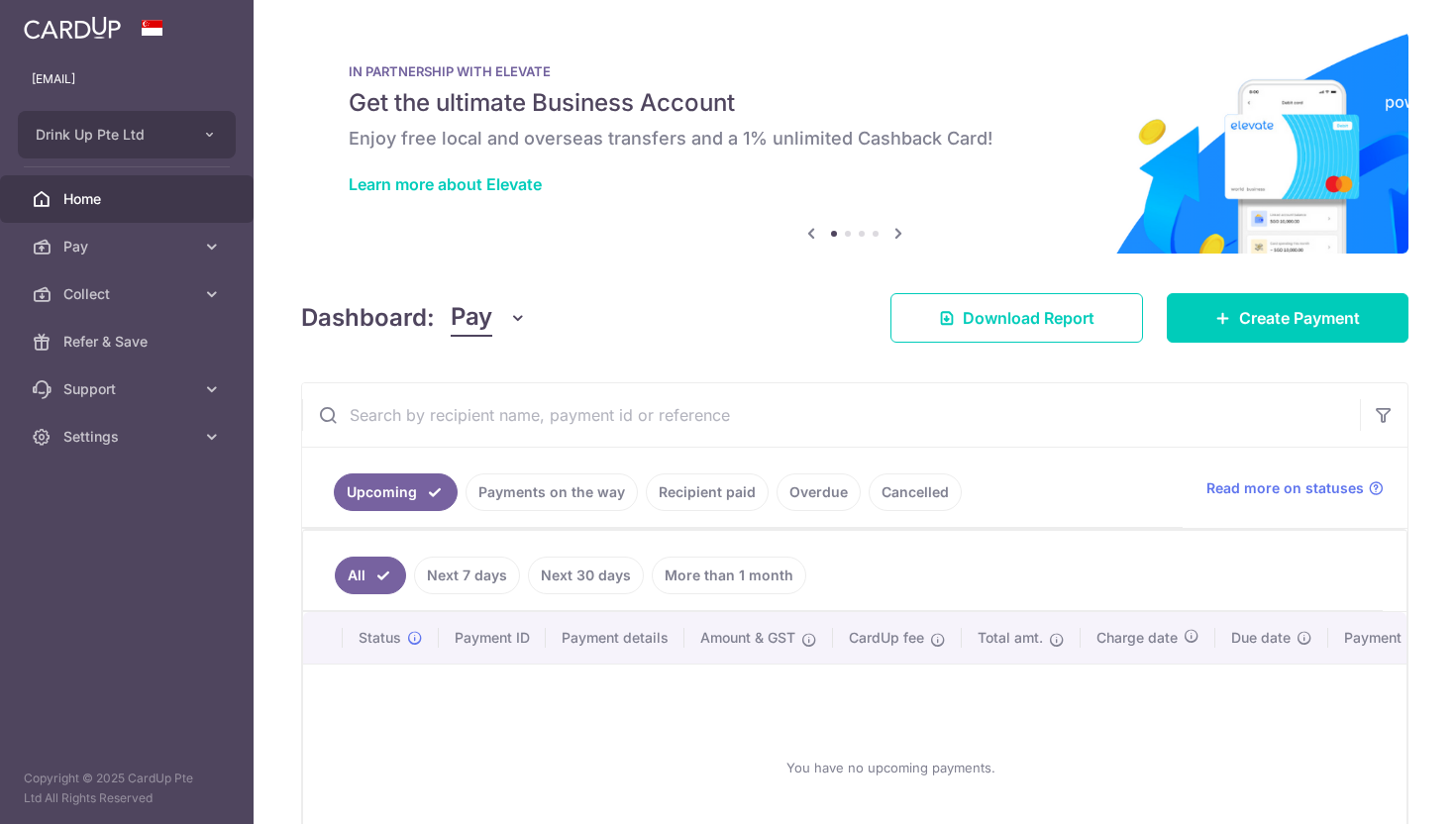 scroll, scrollTop: 0, scrollLeft: 0, axis: both 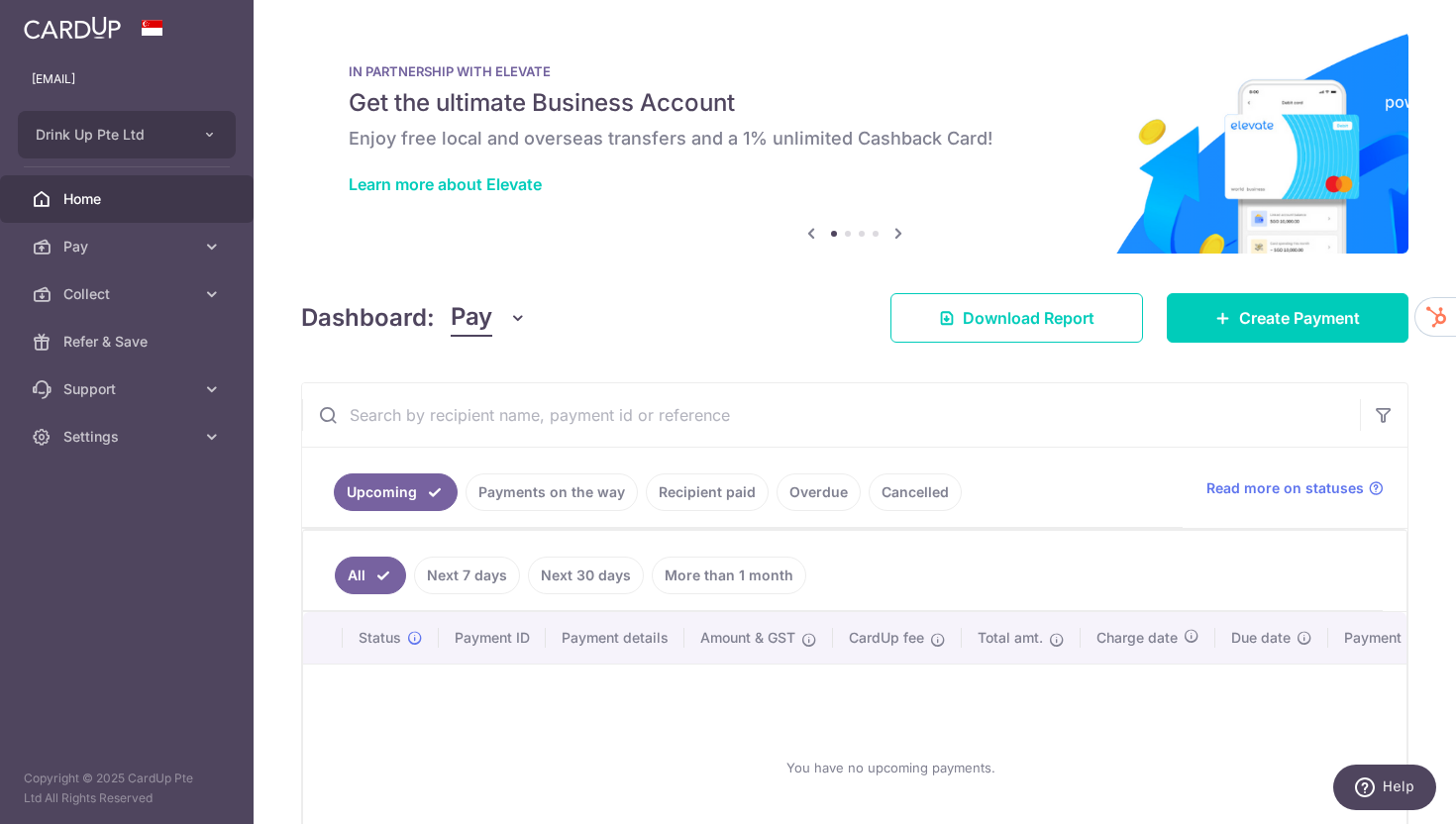click on "Payments on the way" at bounding box center (552, 492) 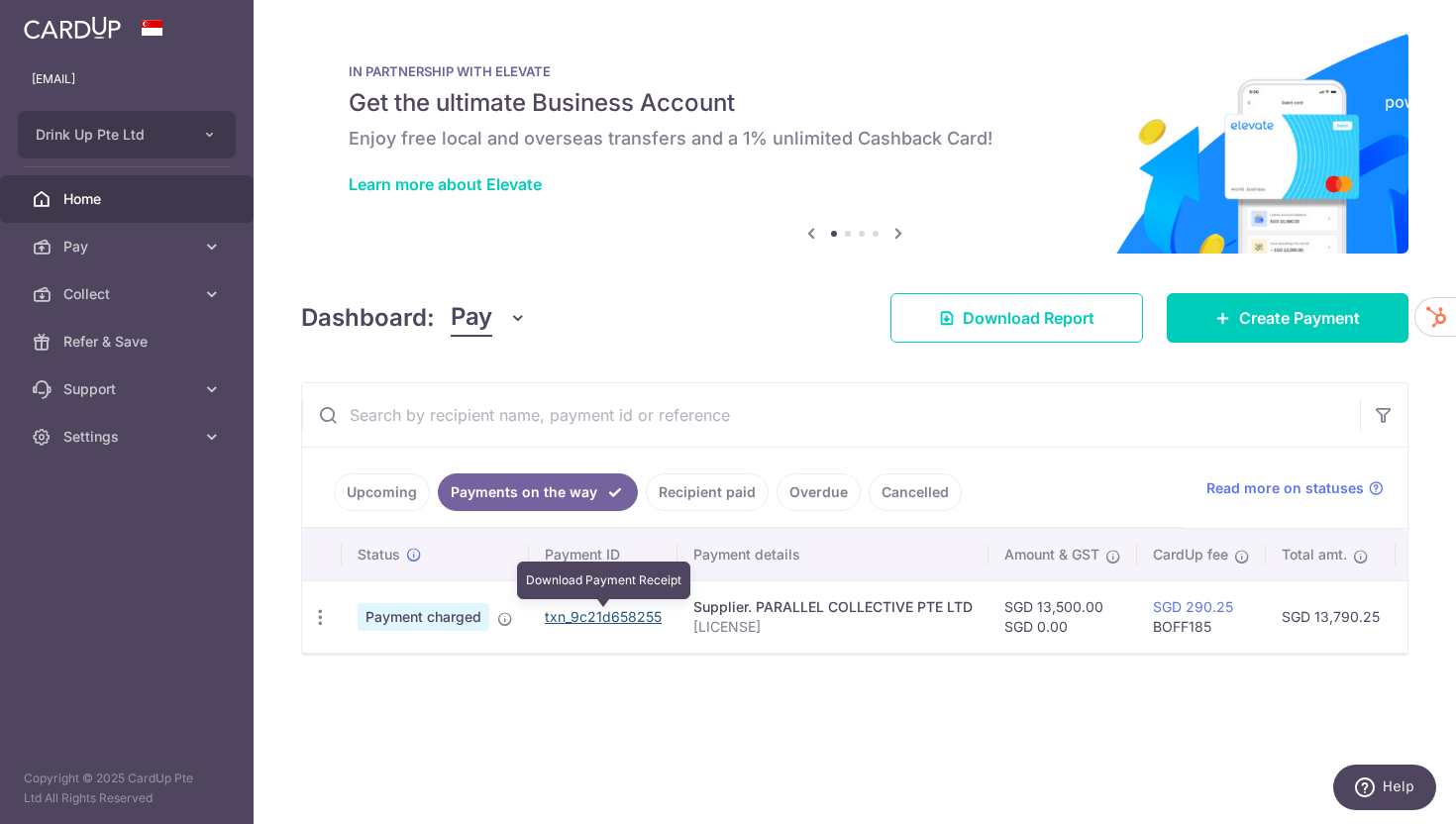 click on "txn_9c21d658255" at bounding box center [603, 616] 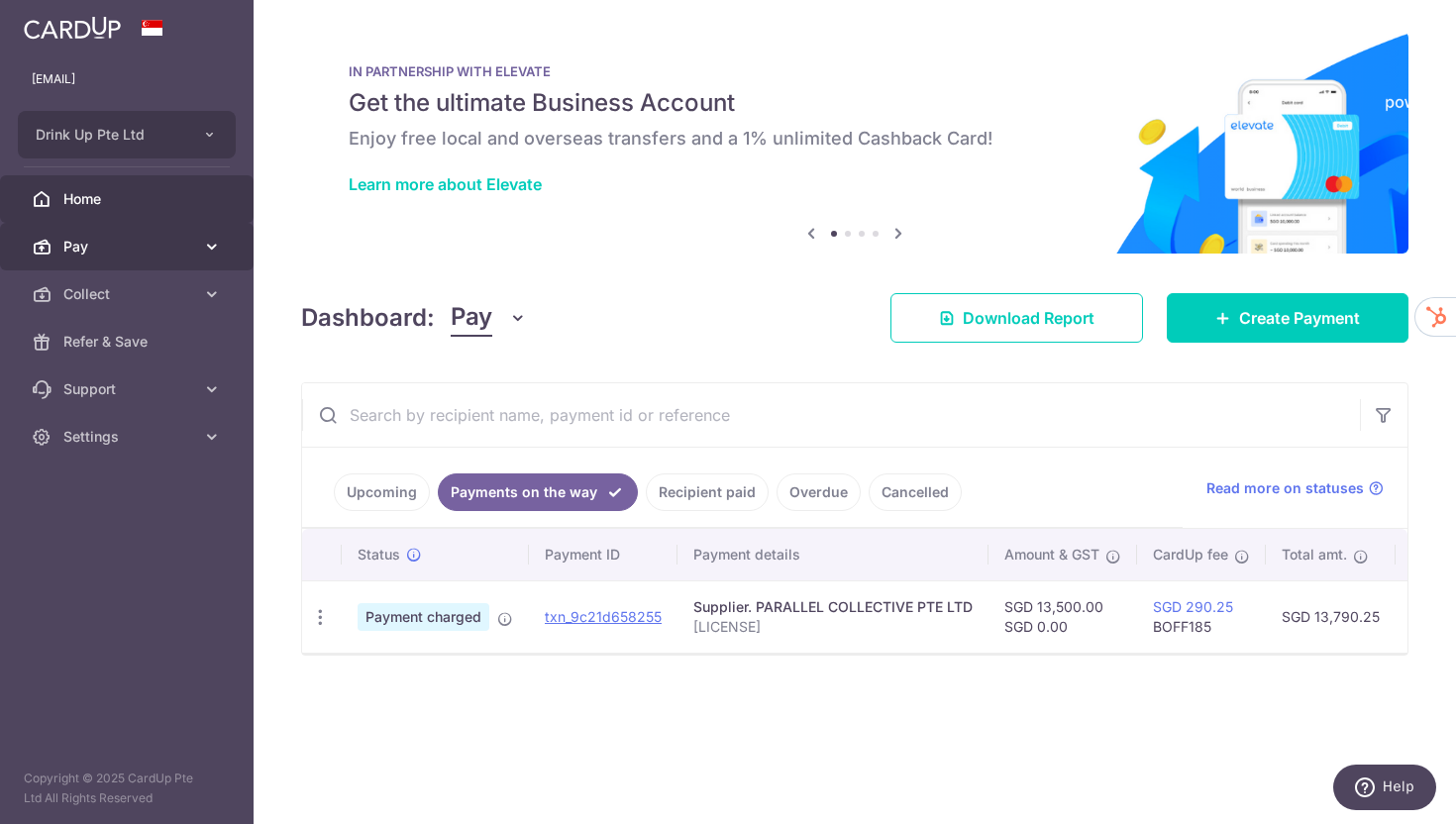 click on "Pay" at bounding box center (129, 247) 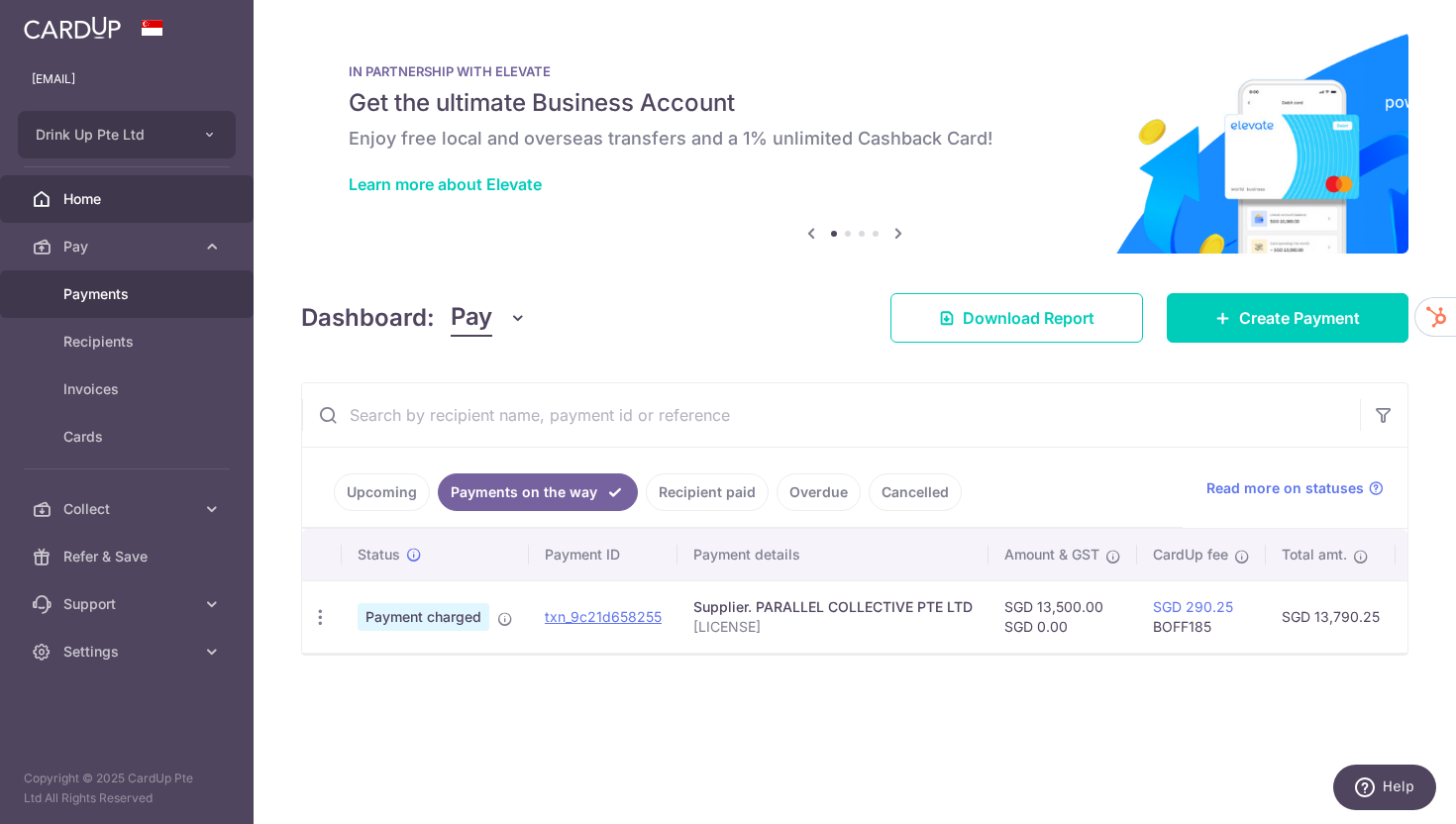click on "Payments" at bounding box center [129, 294] 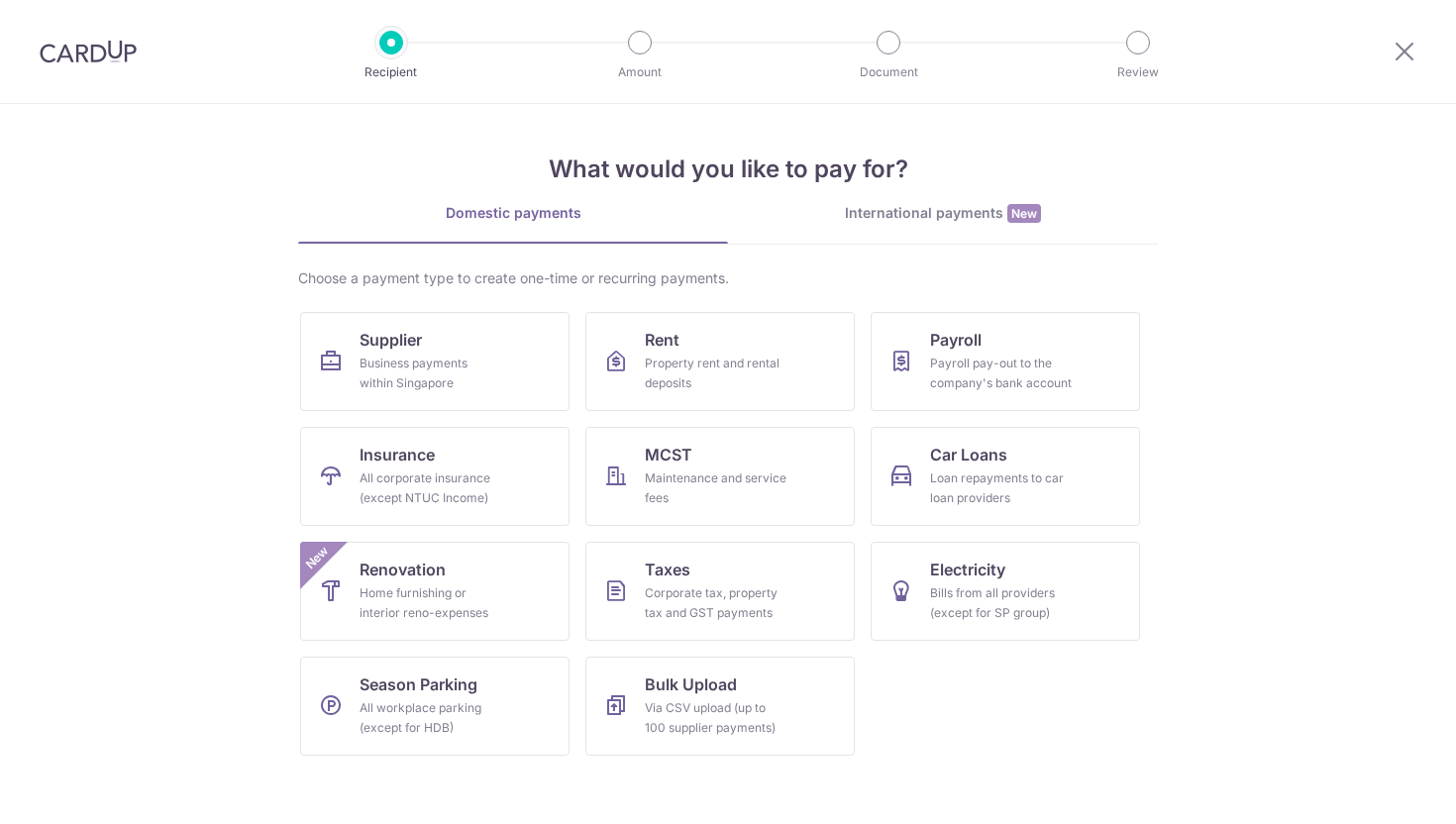 scroll, scrollTop: 0, scrollLeft: 0, axis: both 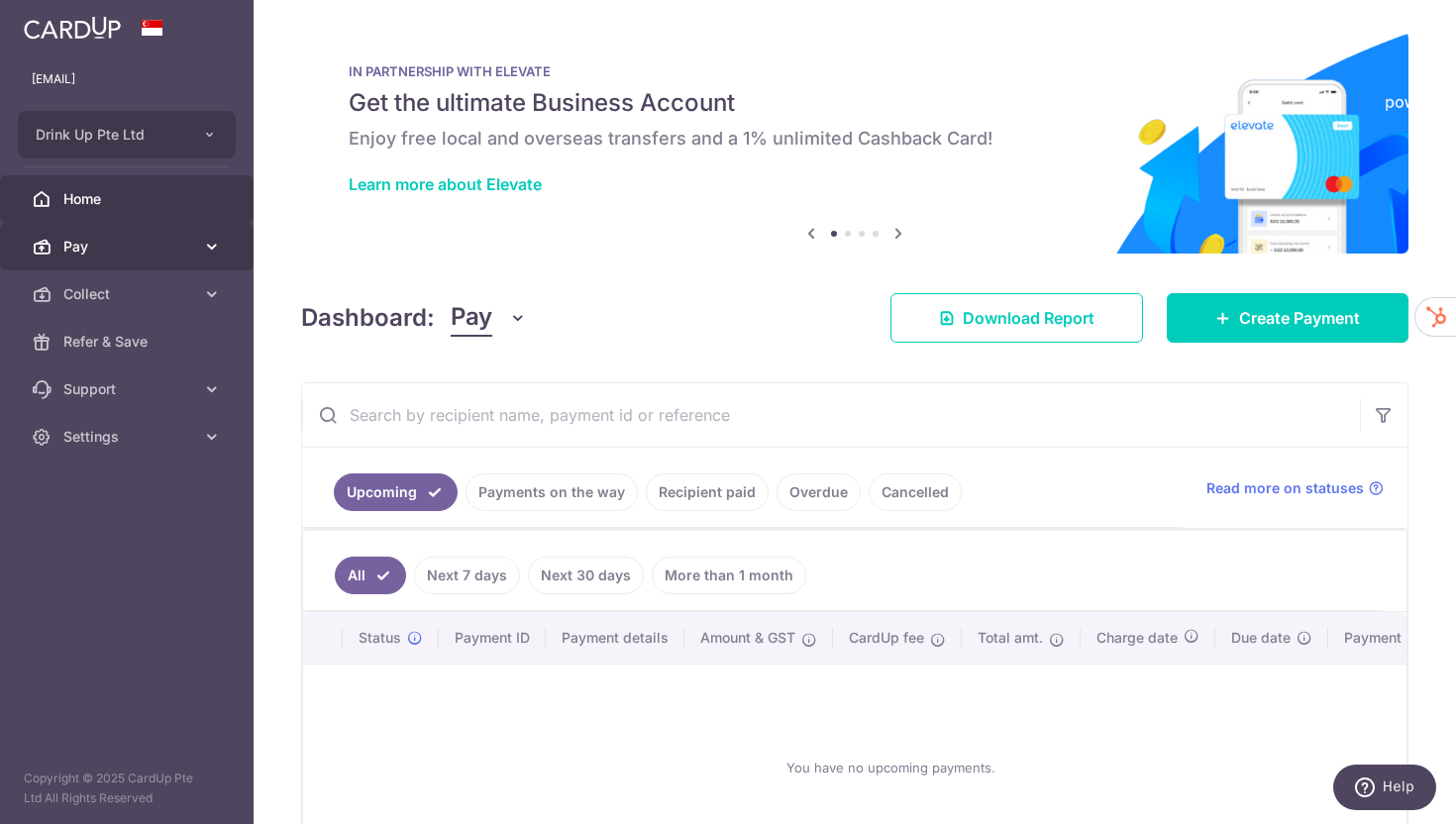 click on "Pay" at bounding box center [127, 247] 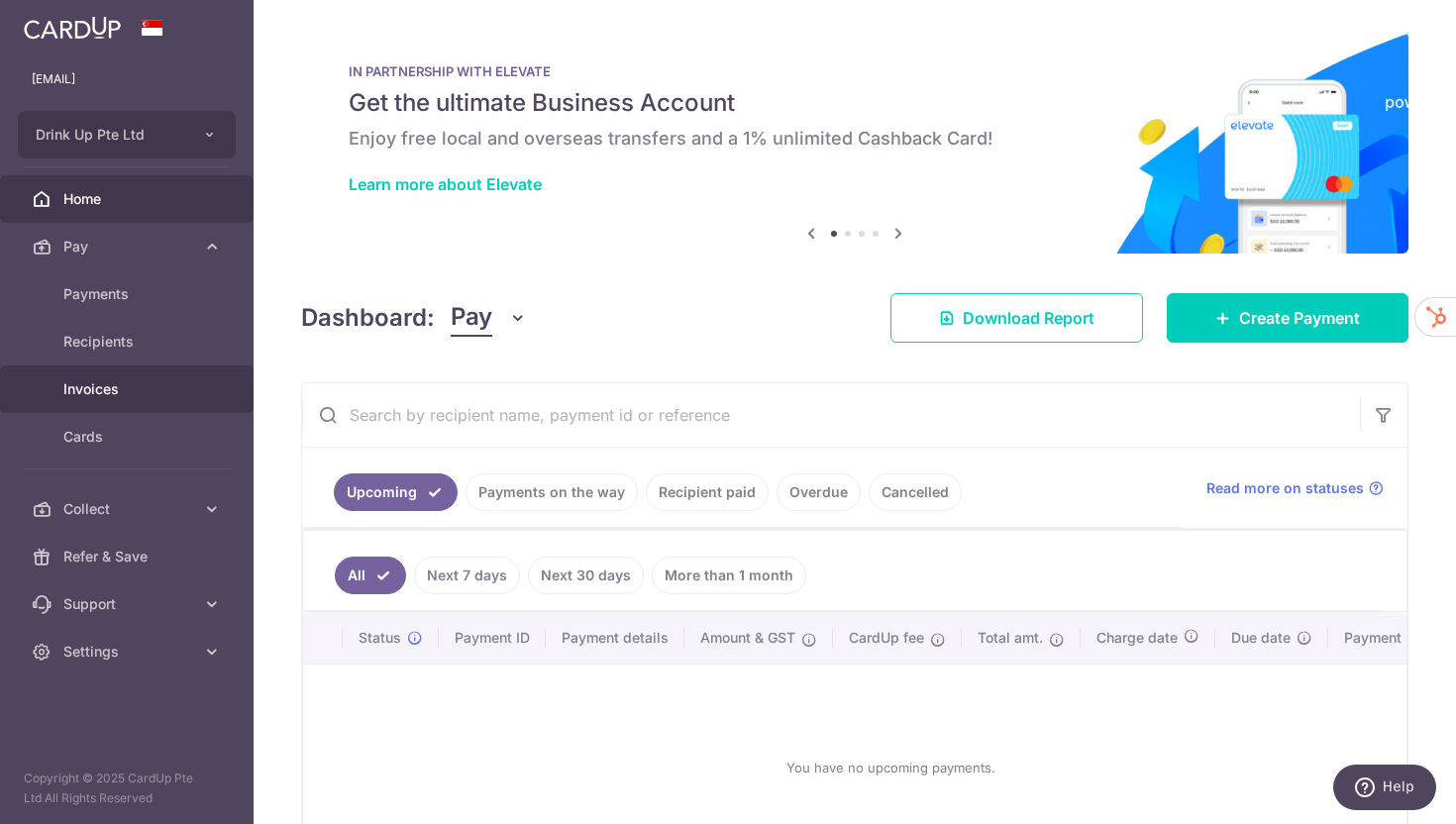 click on "Invoices" at bounding box center [127, 389] 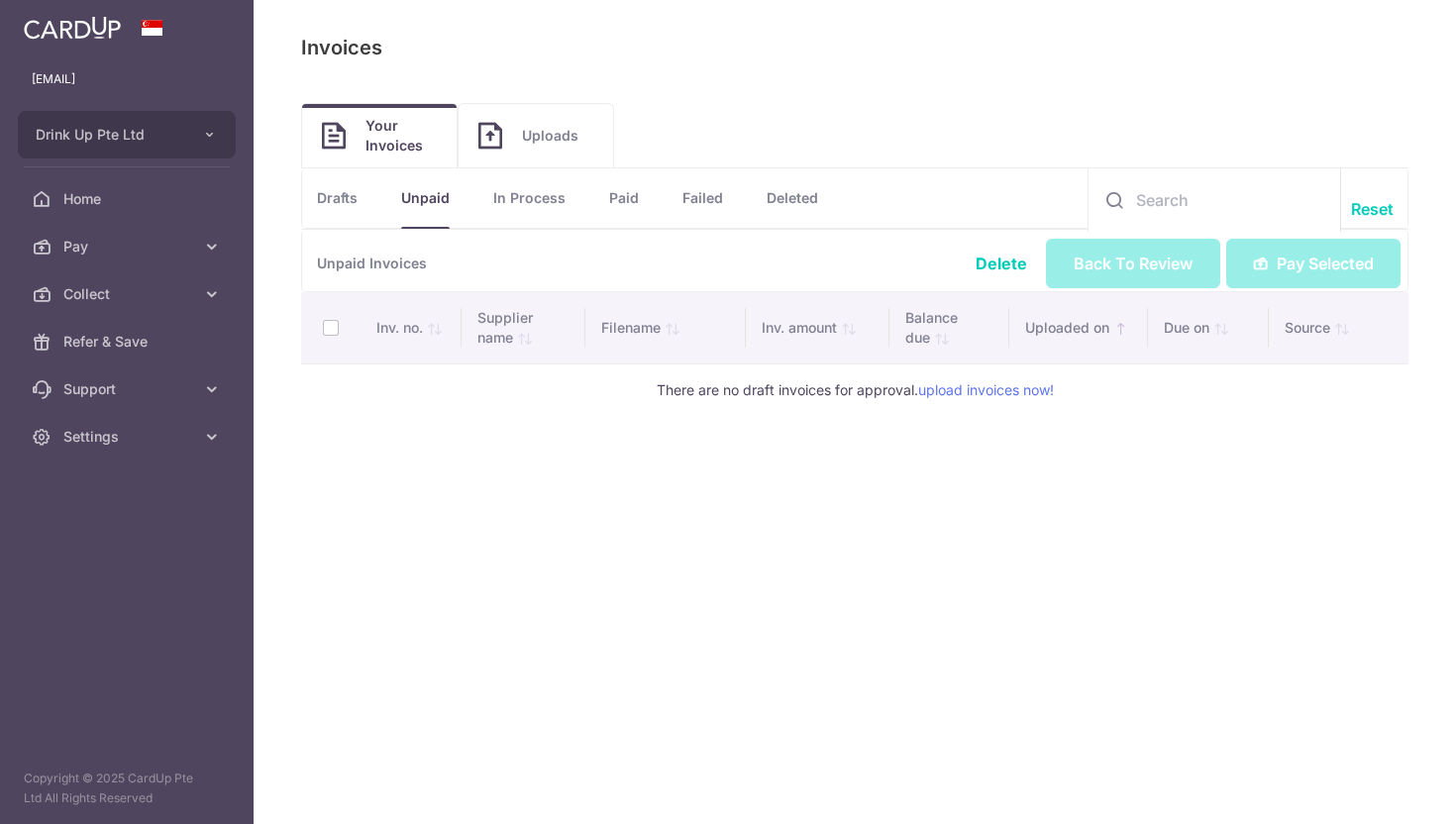 scroll, scrollTop: 0, scrollLeft: 0, axis: both 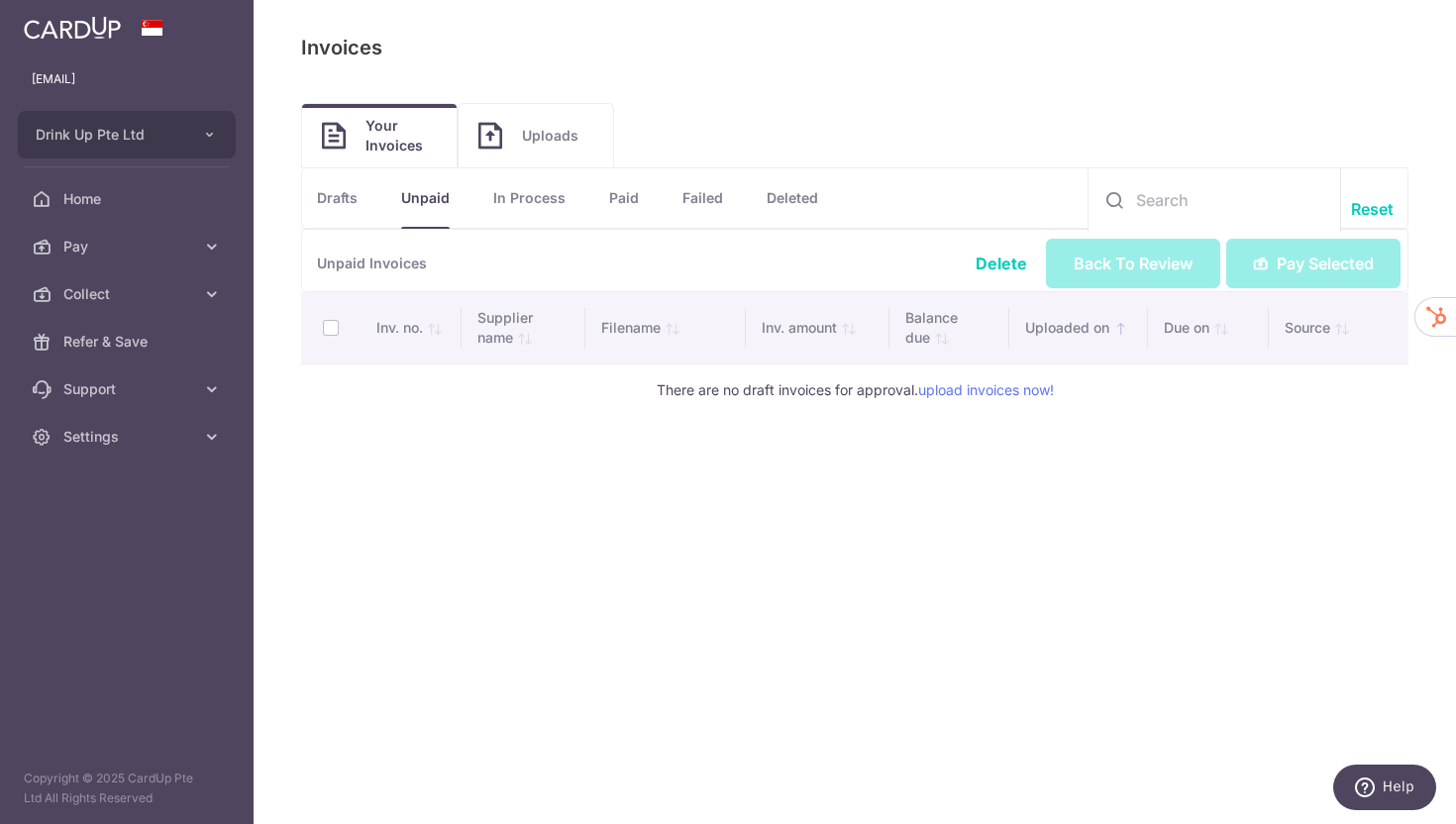 click on "Uploads" at bounding box center [536, 136] 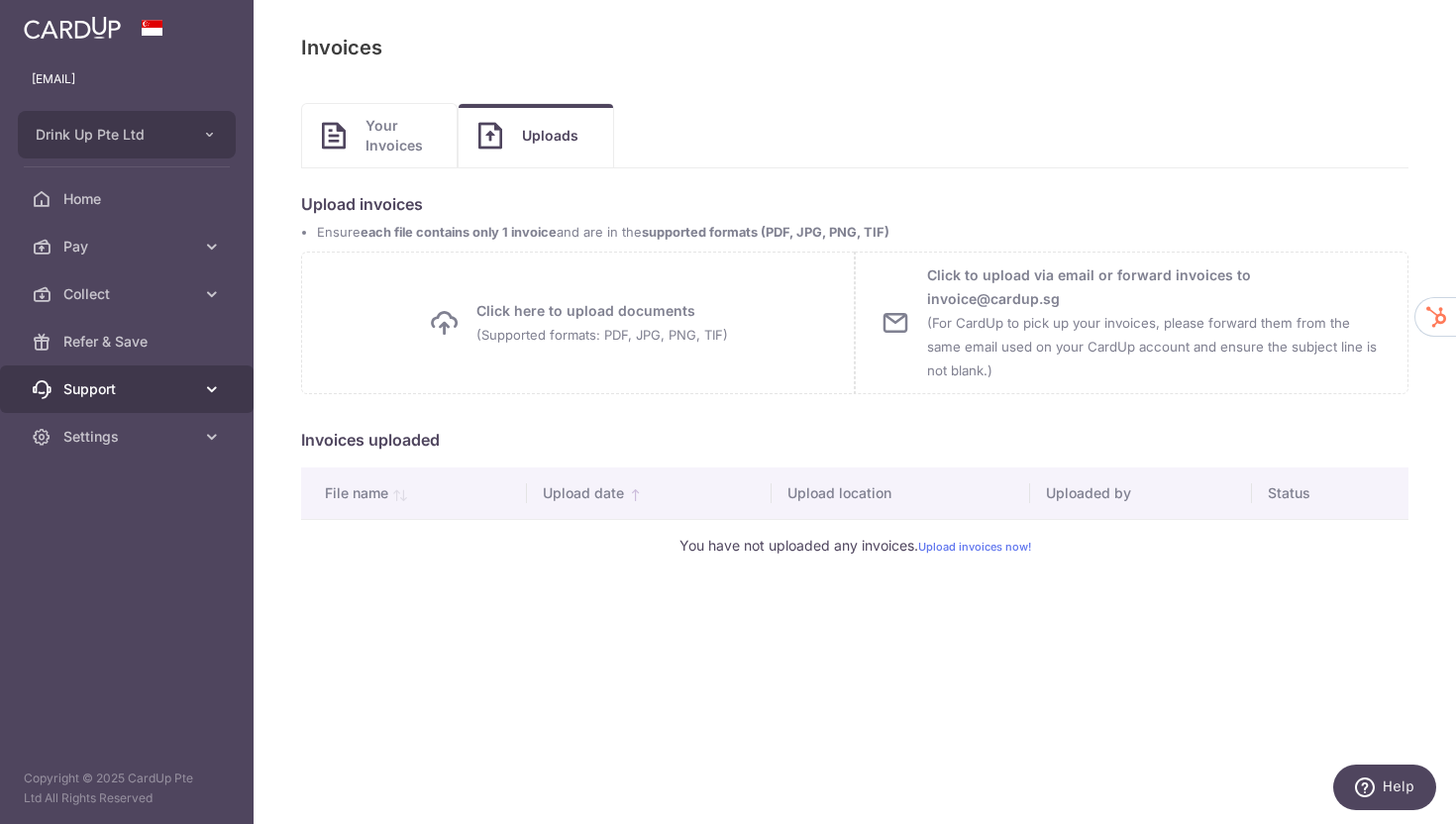 click on "Support" at bounding box center [127, 389] 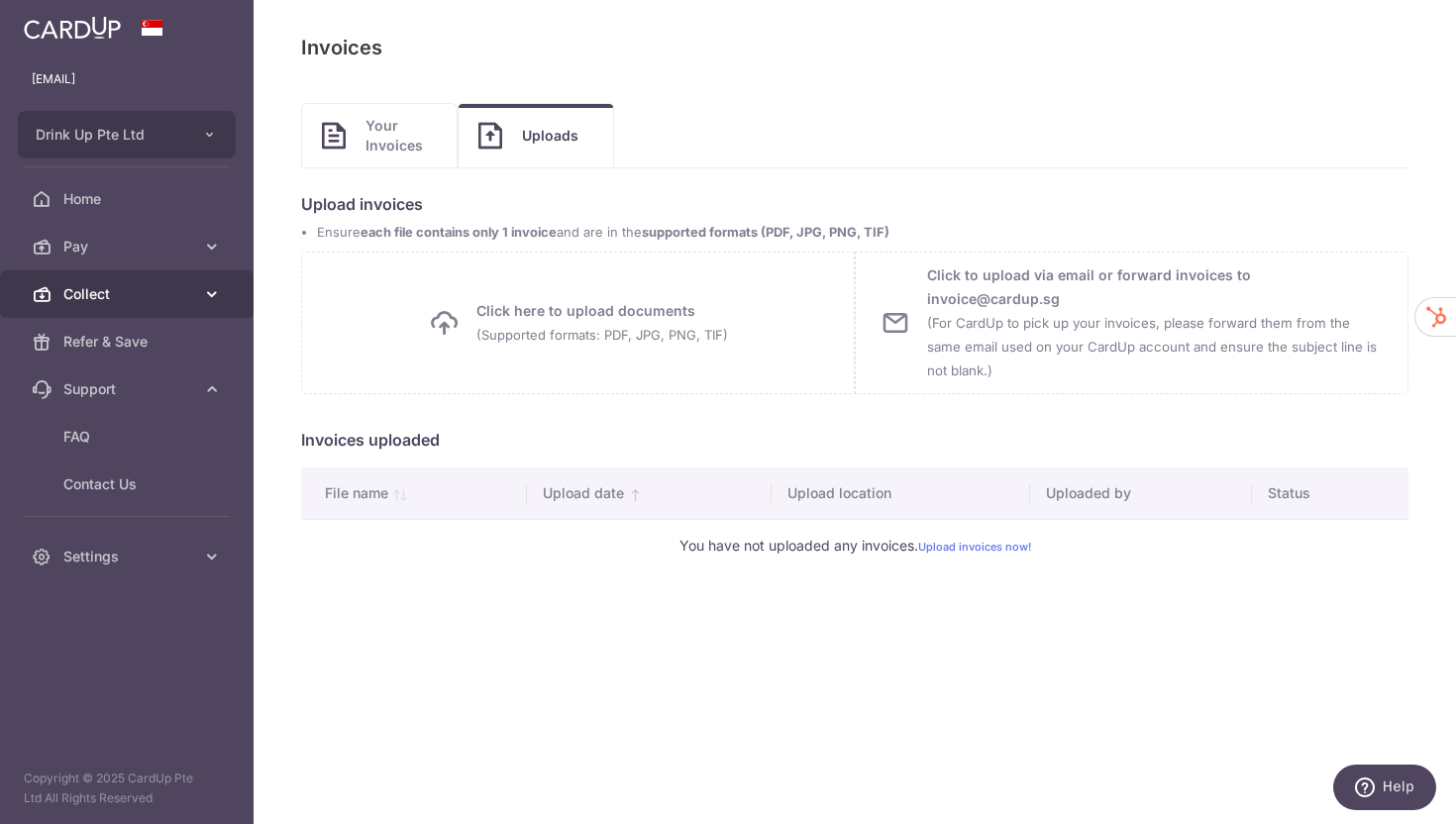 click on "Collect" at bounding box center [129, 294] 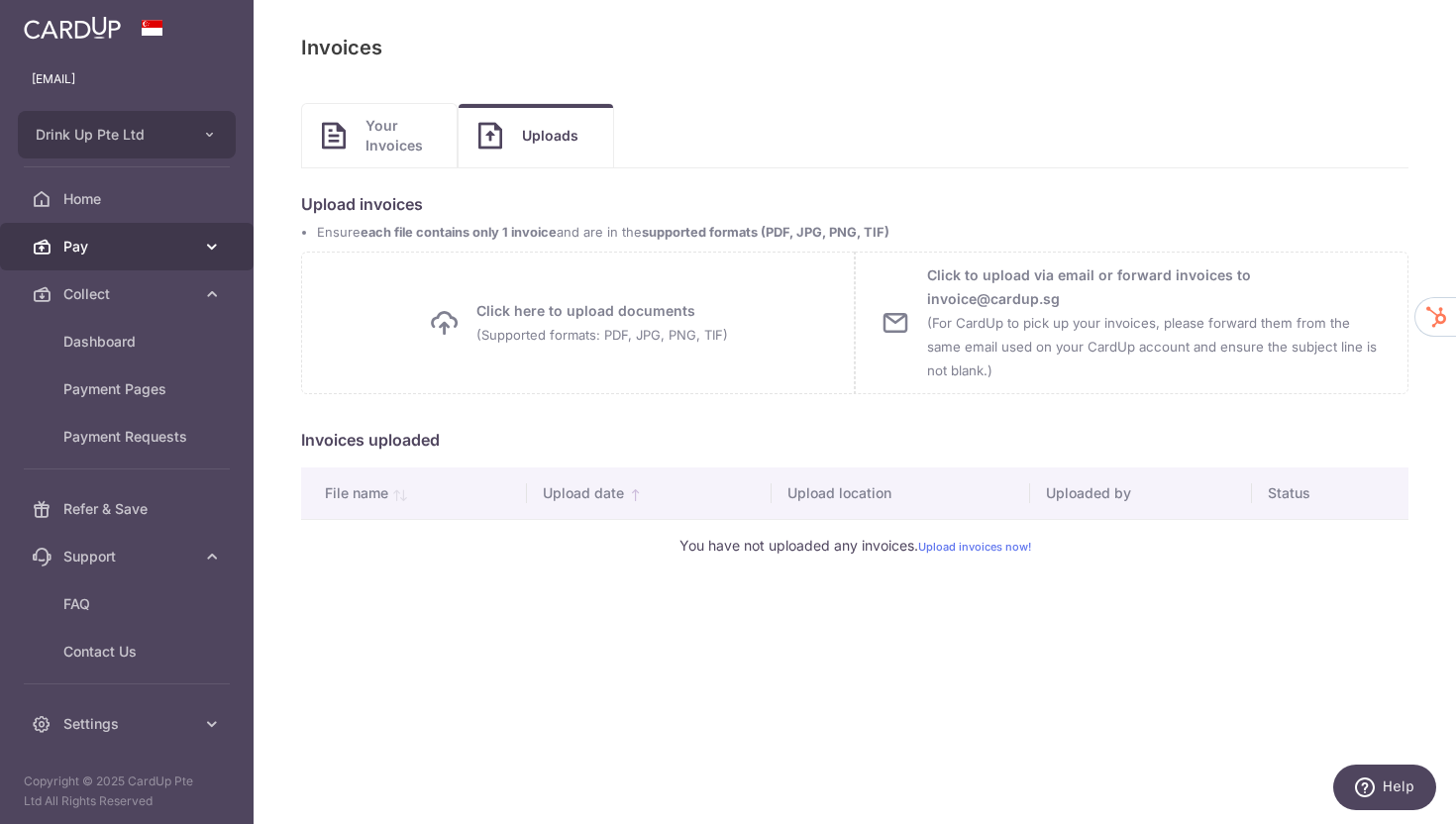 click on "Pay" at bounding box center [127, 247] 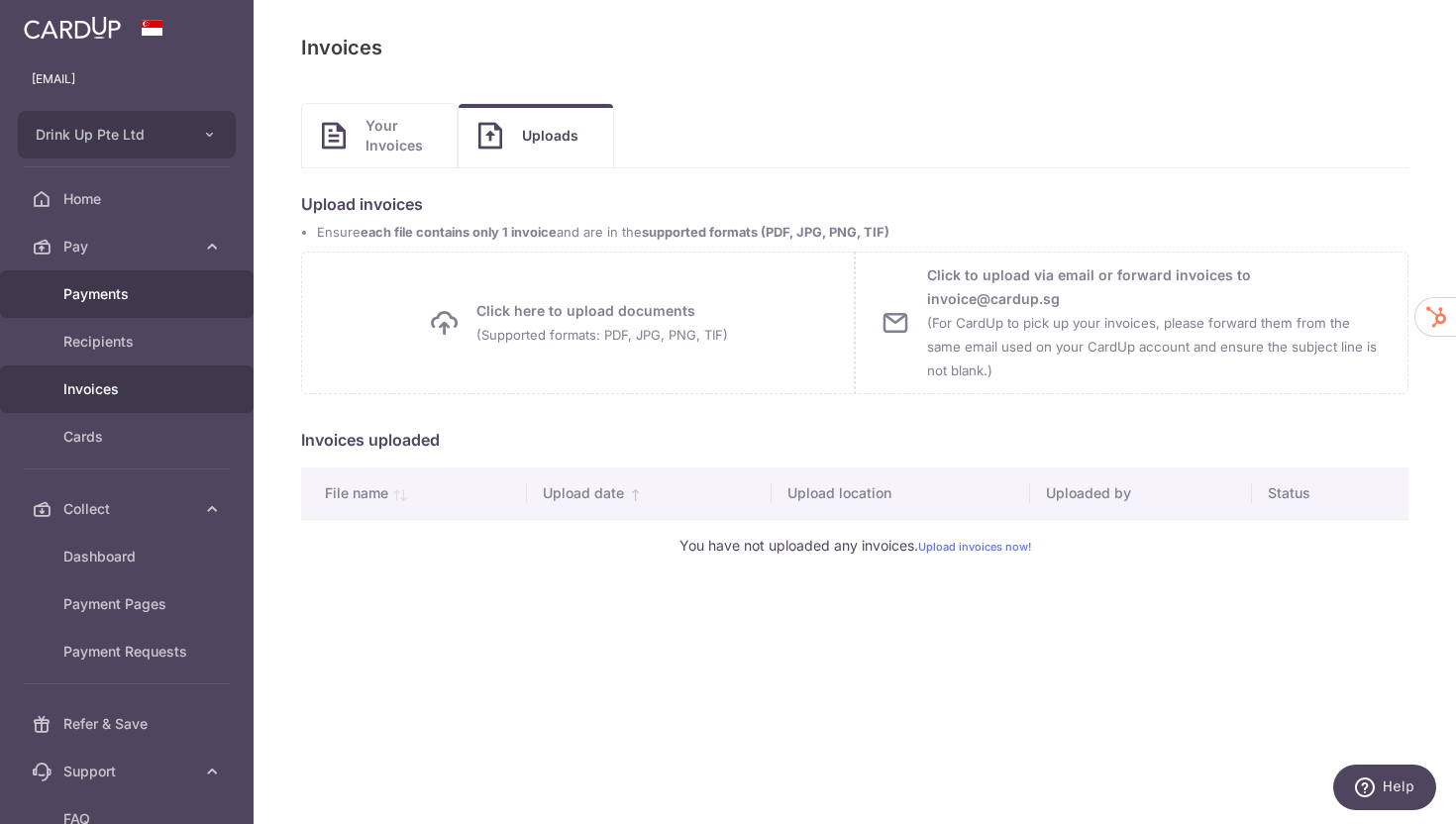 click on "Payments" at bounding box center (127, 294) 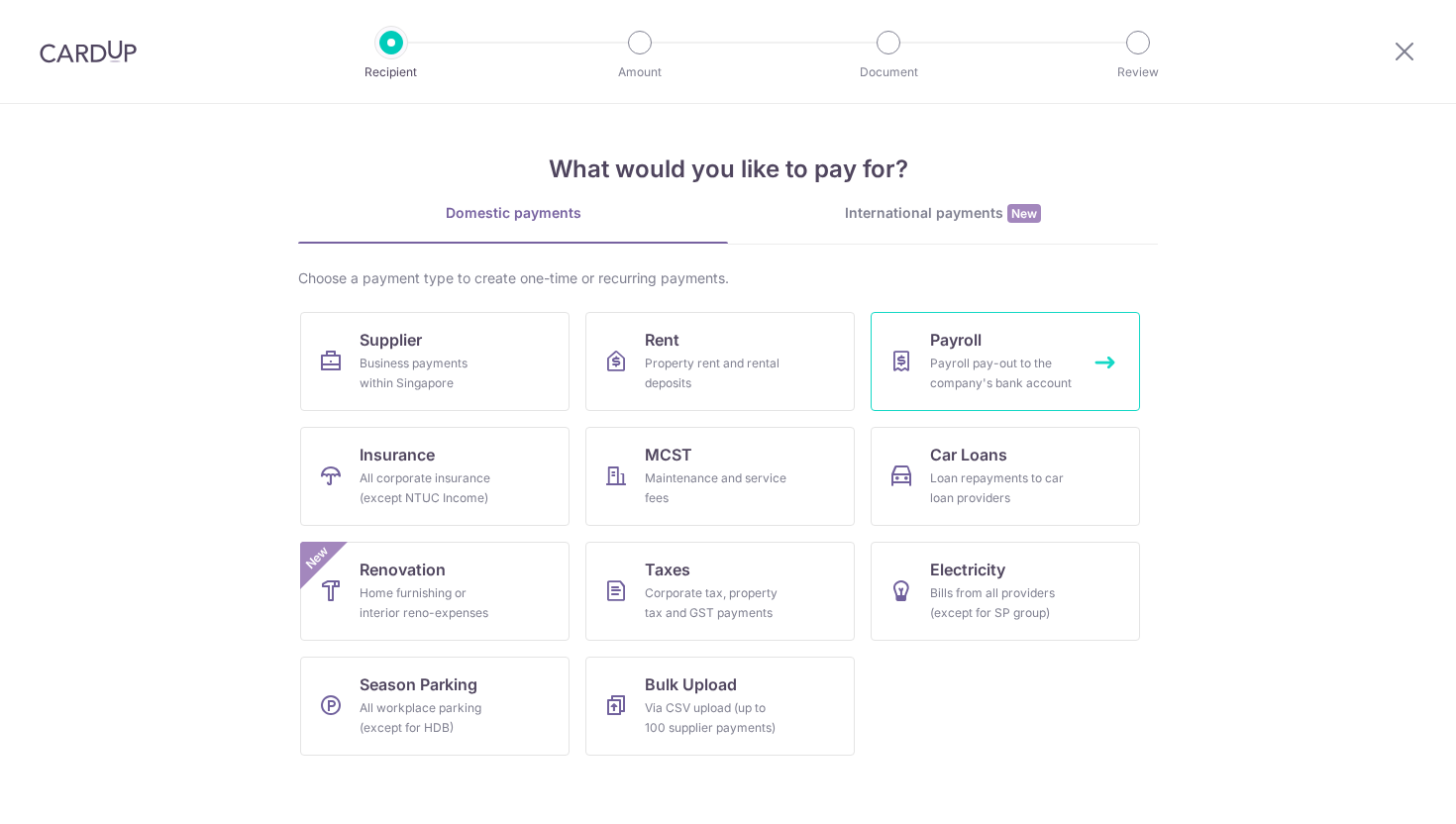 scroll, scrollTop: 0, scrollLeft: 0, axis: both 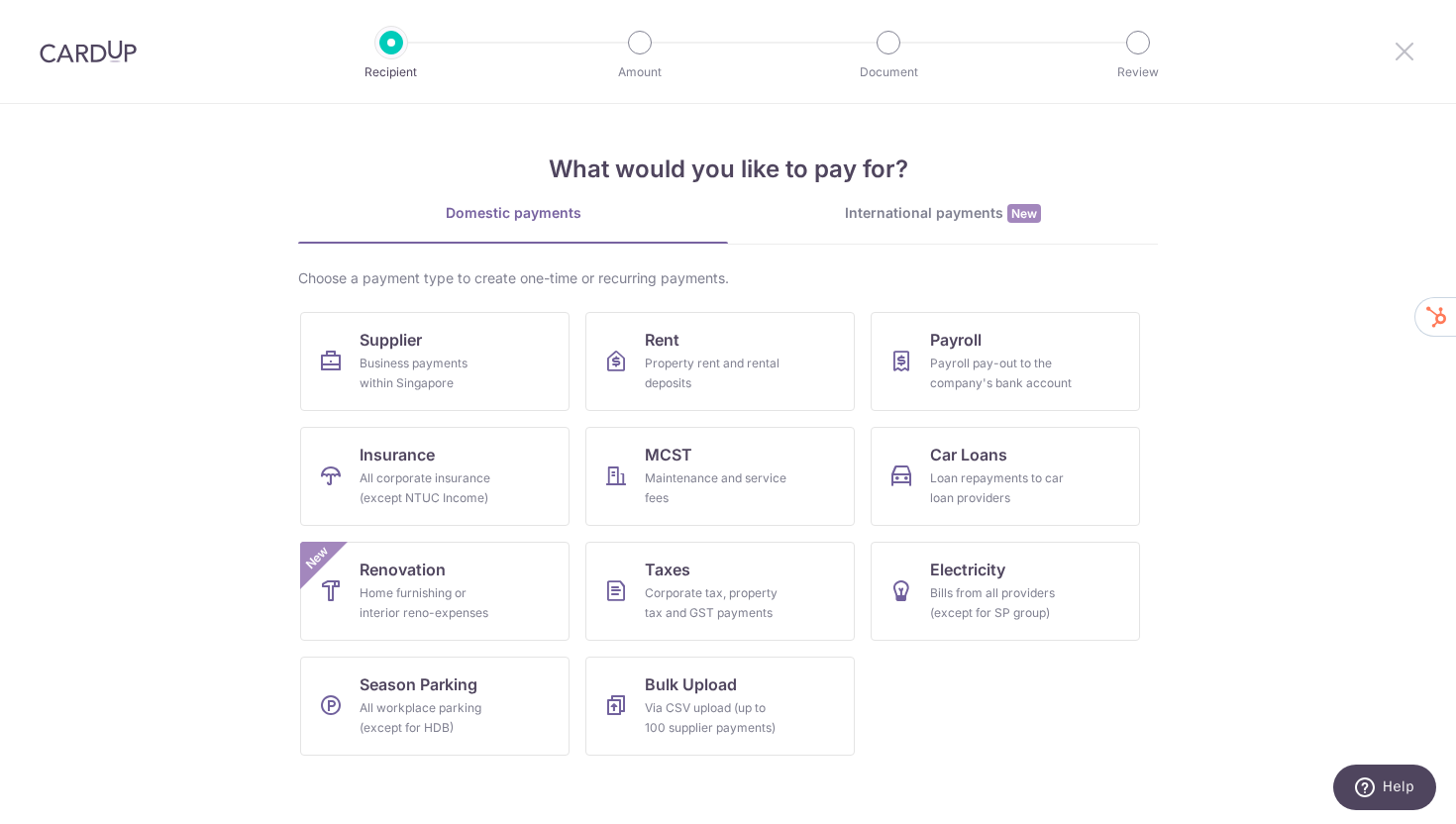 click at bounding box center [1404, 51] 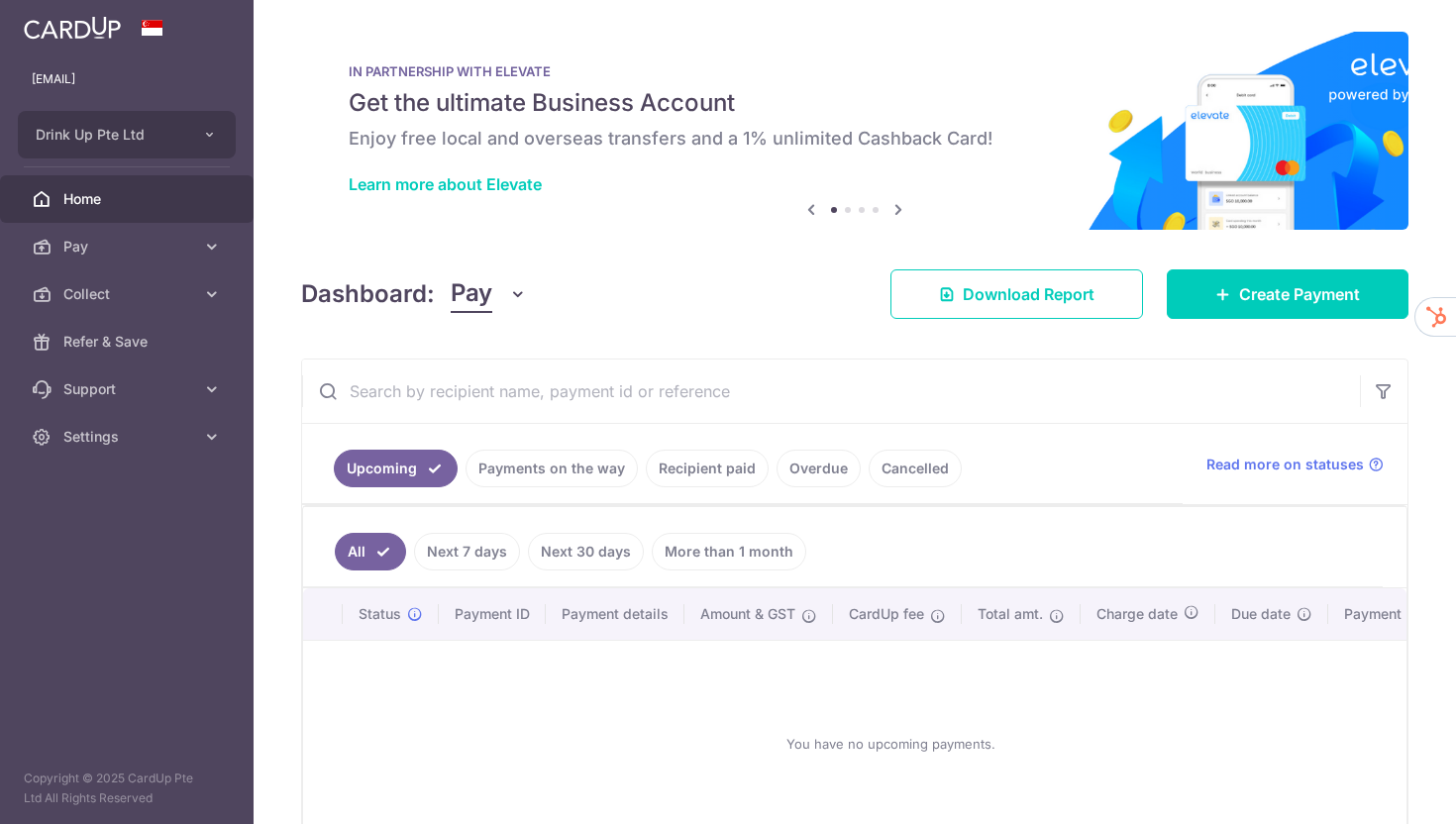 scroll, scrollTop: 0, scrollLeft: 0, axis: both 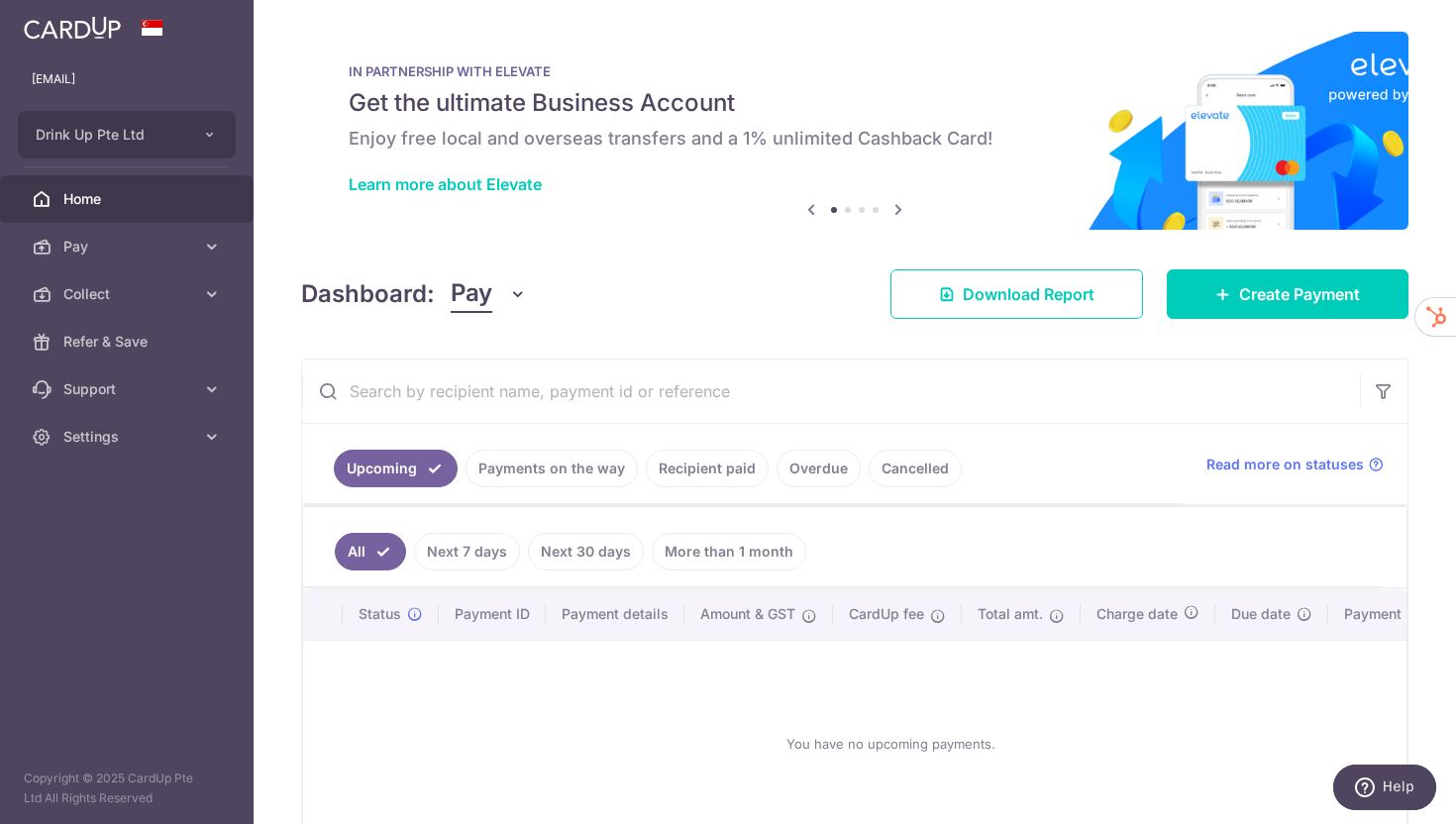 click on "Next 7 days" at bounding box center (467, 552) 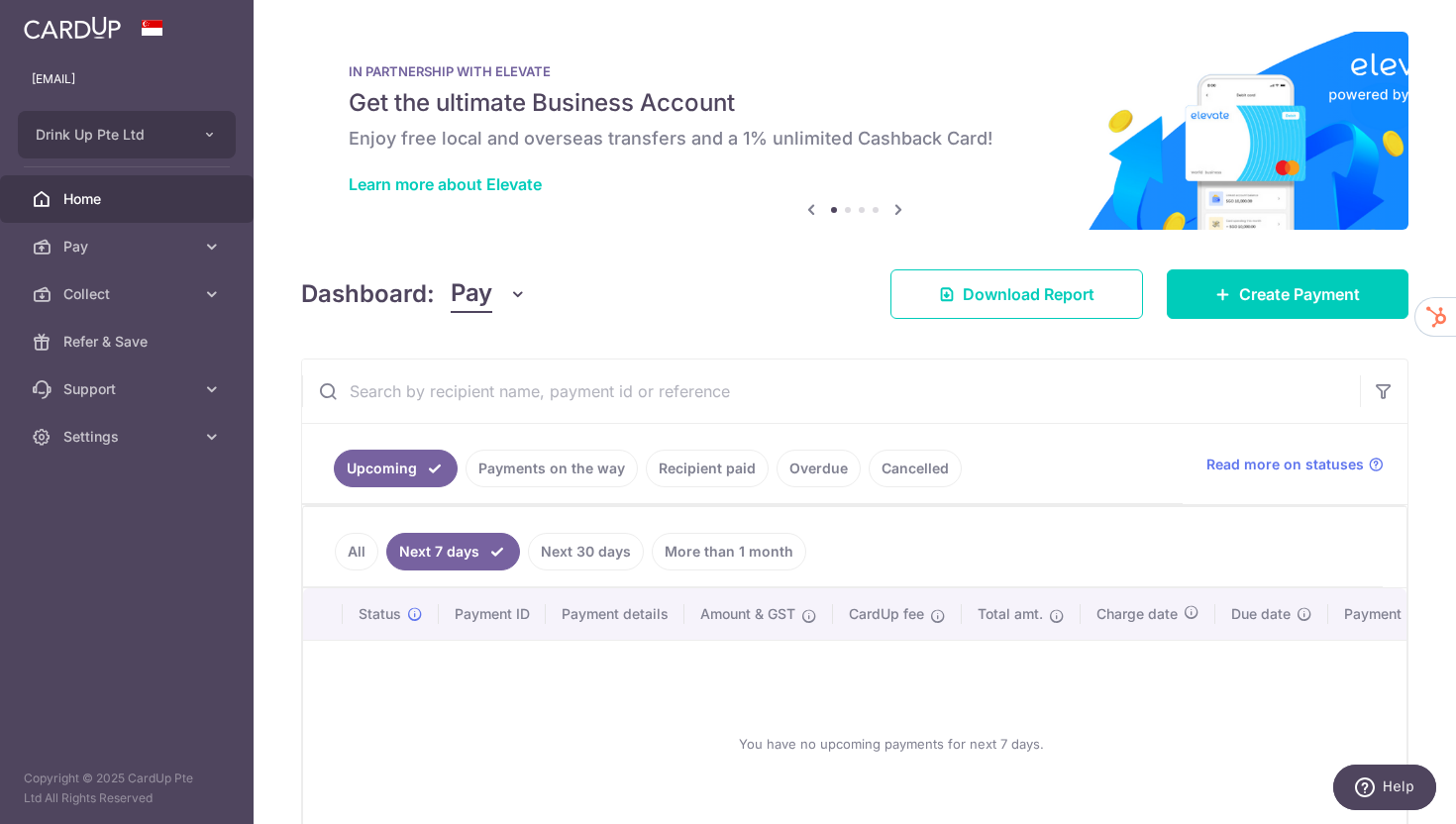 click on "Payments on the way" at bounding box center (552, 468) 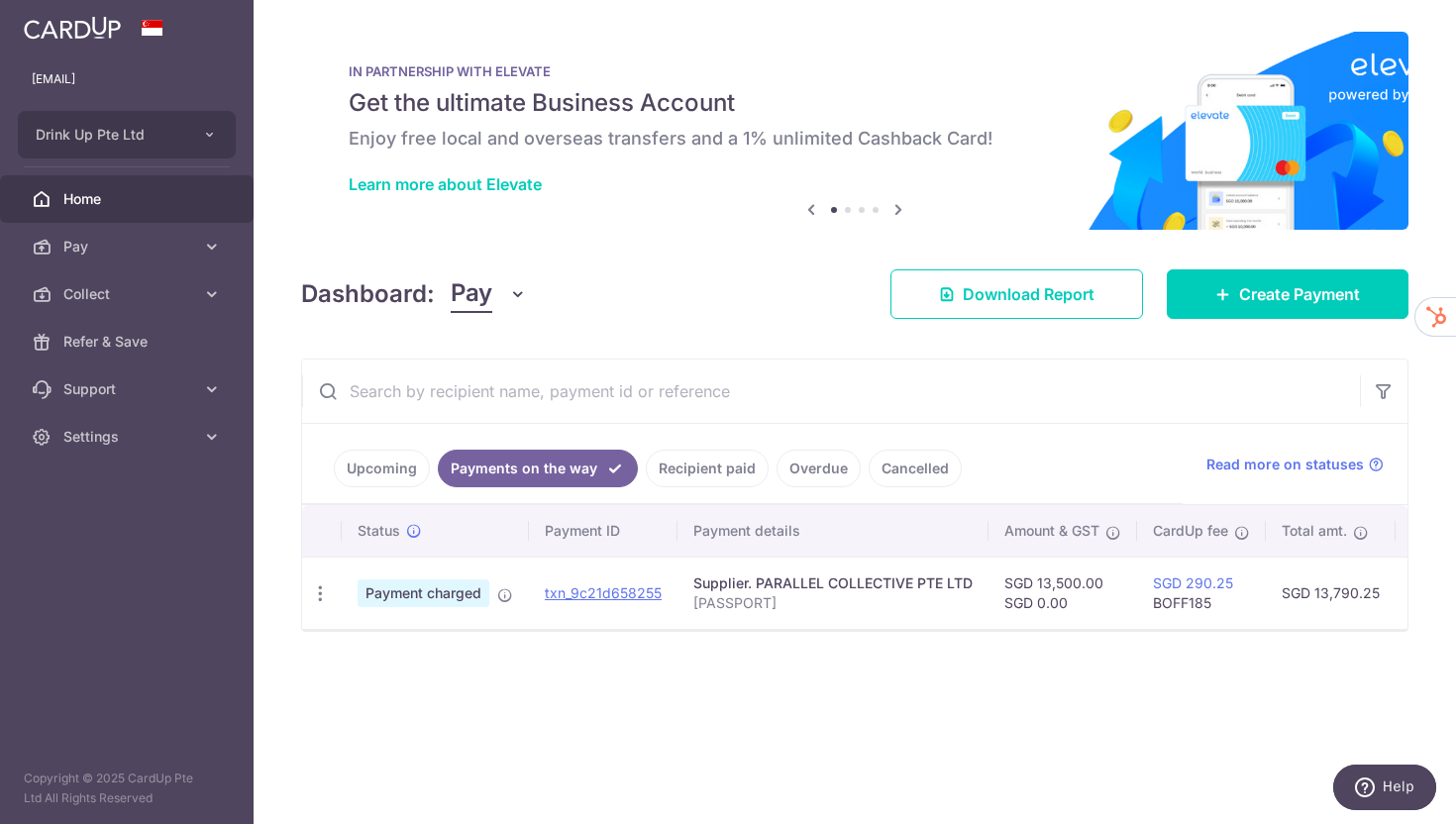 click on "Payment charged" at bounding box center (423, 593) 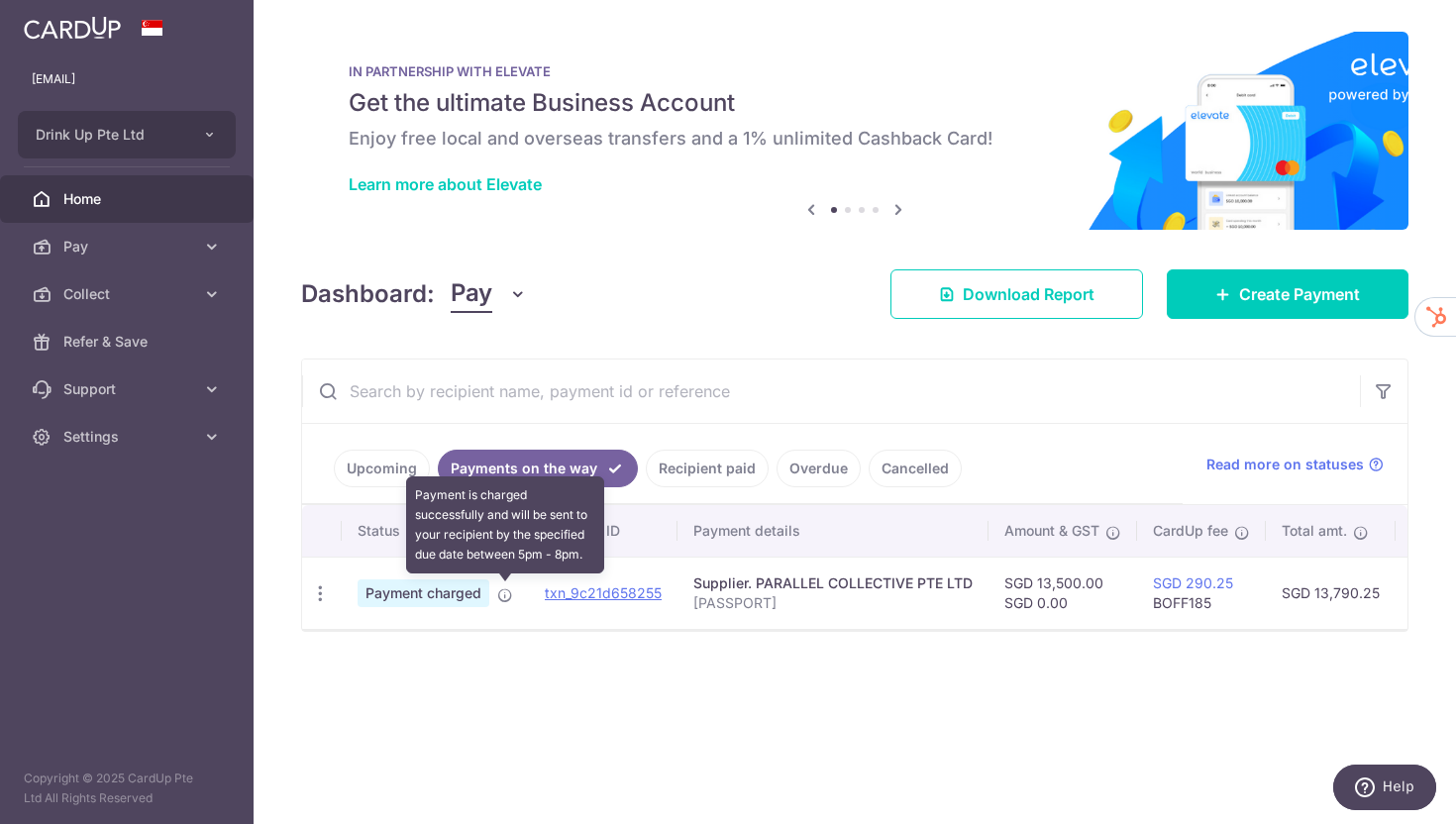 click at bounding box center (505, 595) 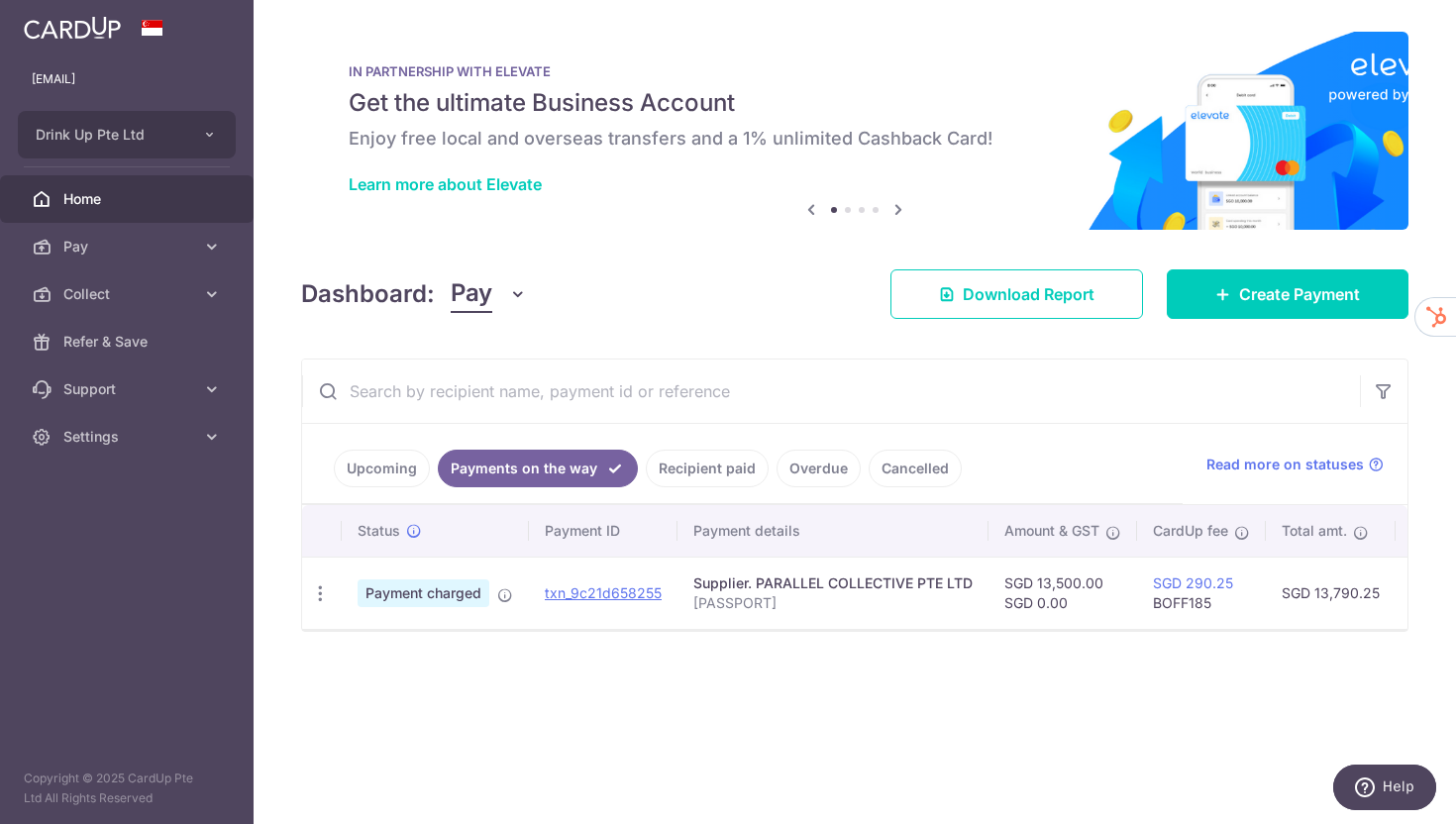 click on "Payment charged" at bounding box center (423, 593) 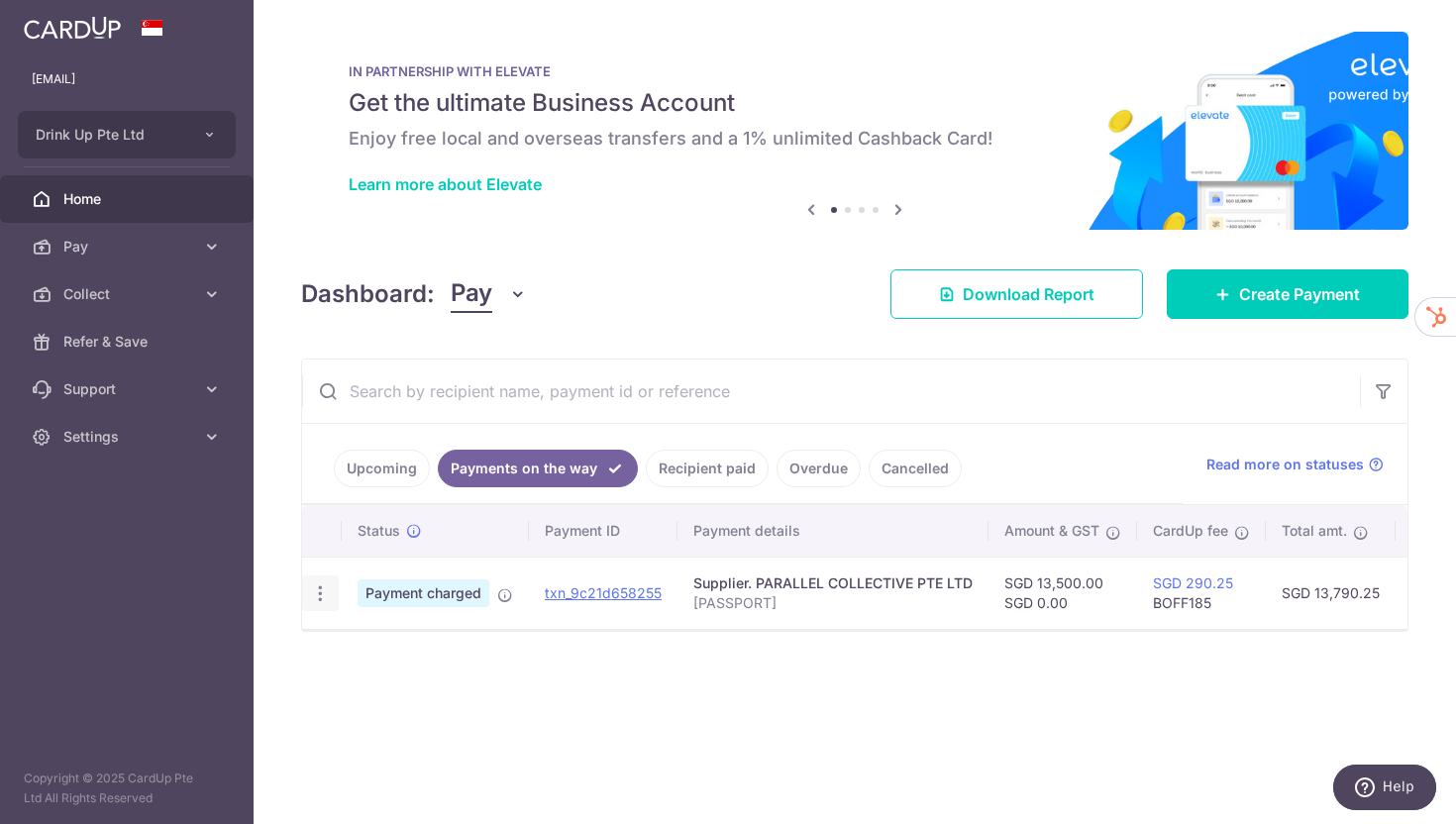 click at bounding box center (320, 593) 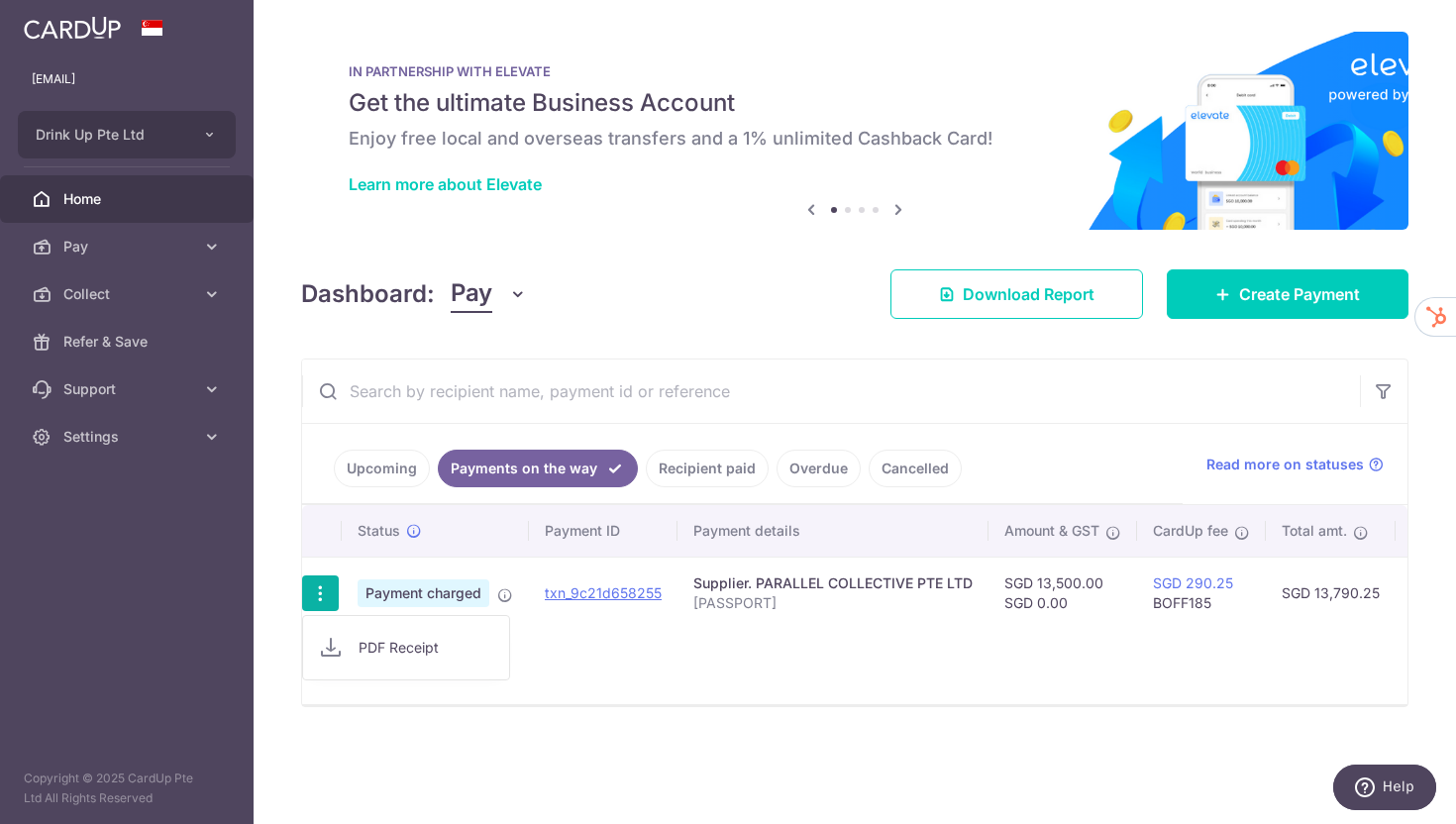 click on "PDF Receipt" at bounding box center [426, 648] 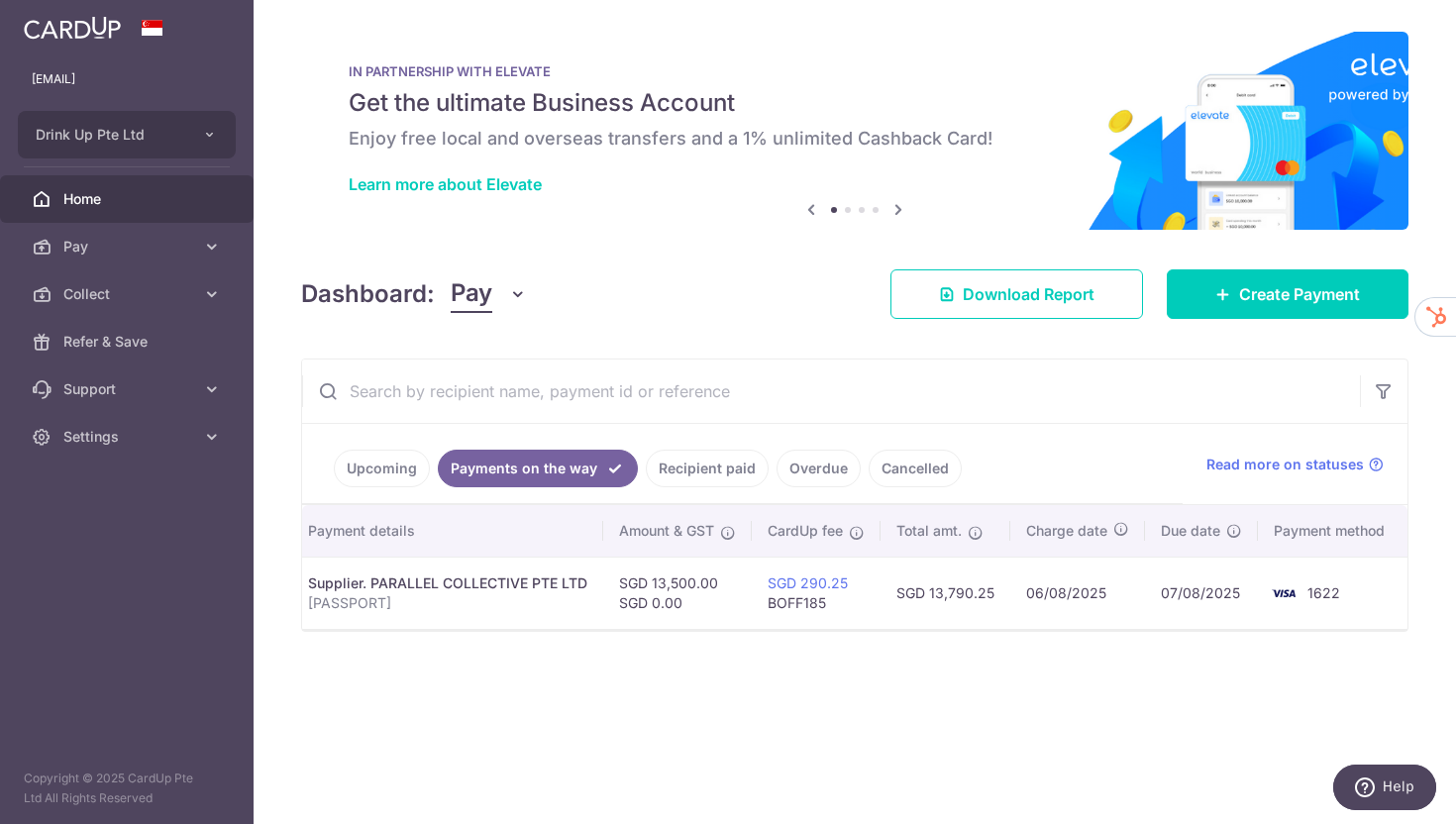 scroll, scrollTop: 0, scrollLeft: 0, axis: both 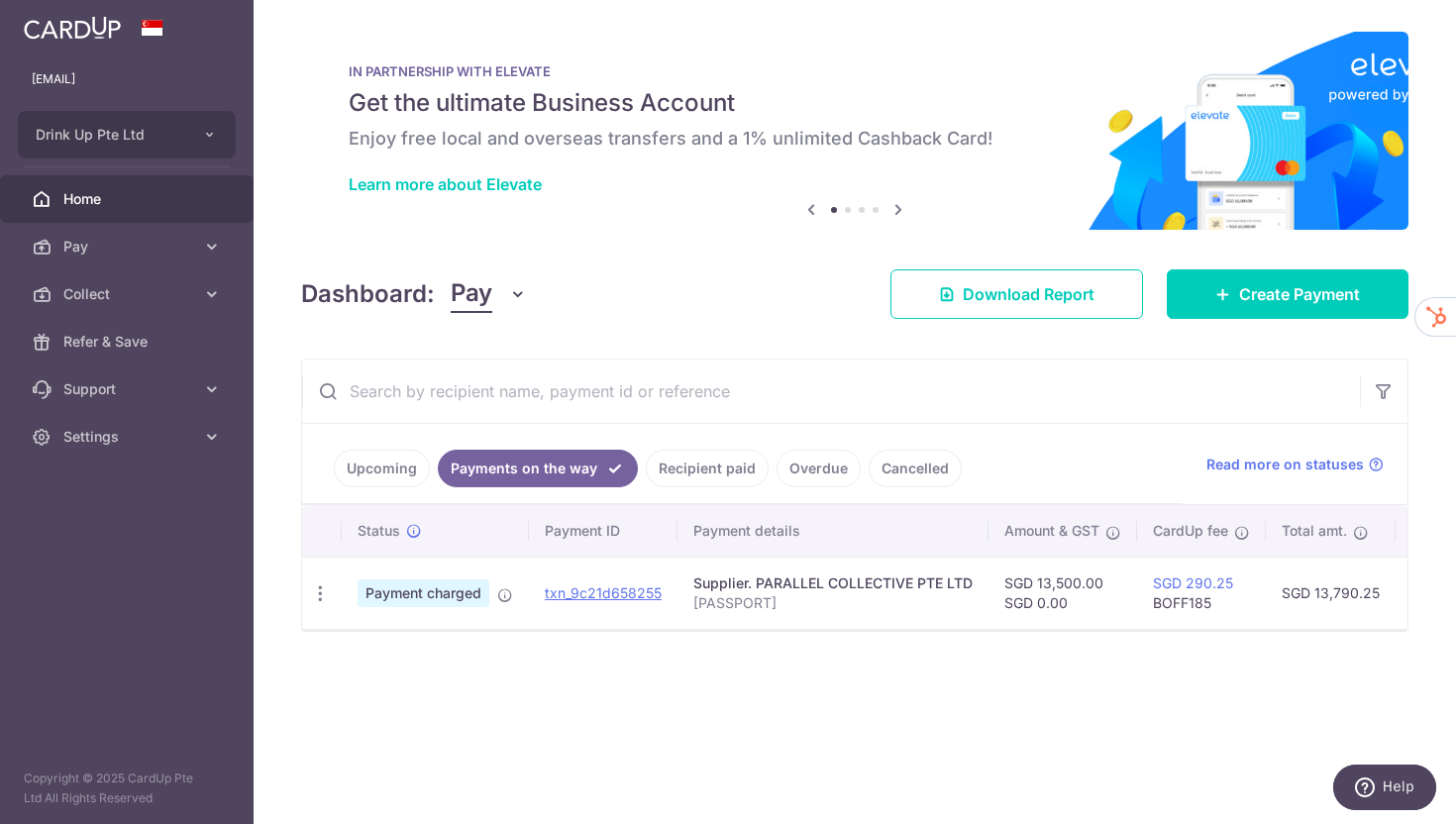 click on "Pay" at bounding box center [488, 294] 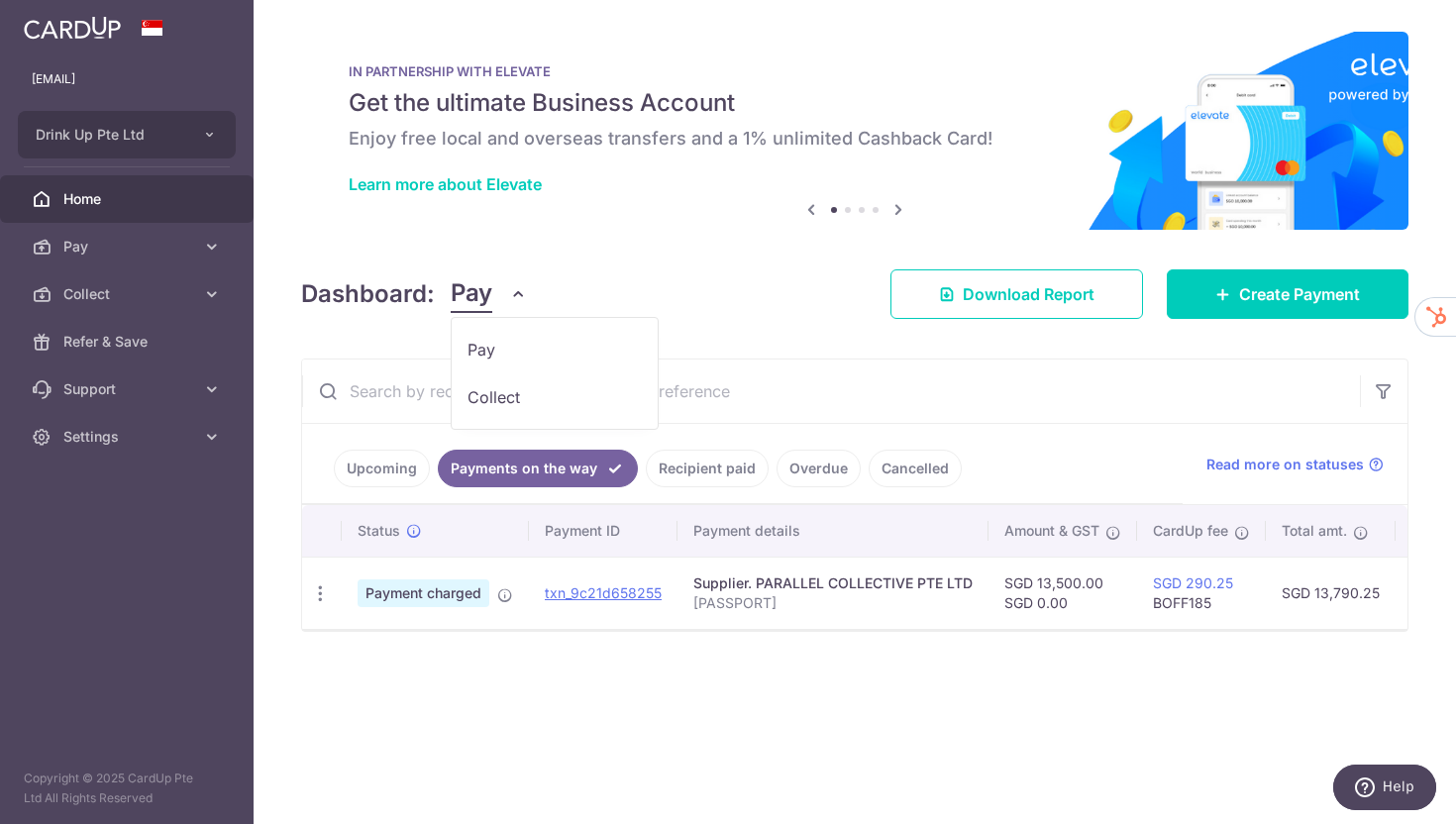 click on "Dashboard:
Pay
Pay
Collect
Download Report
Create Payment" at bounding box center (855, 290) 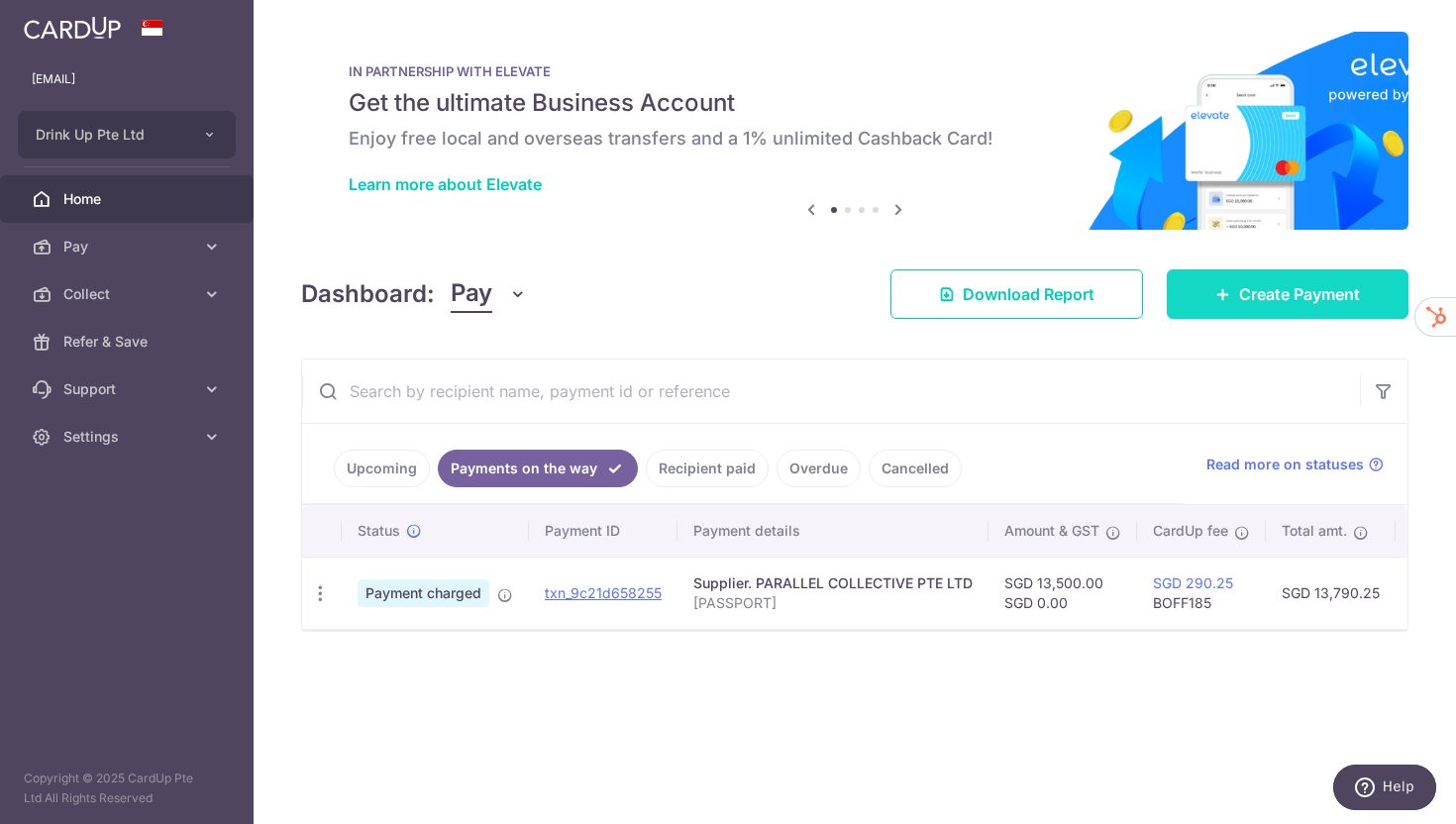 click on "Create Payment" at bounding box center [1300, 294] 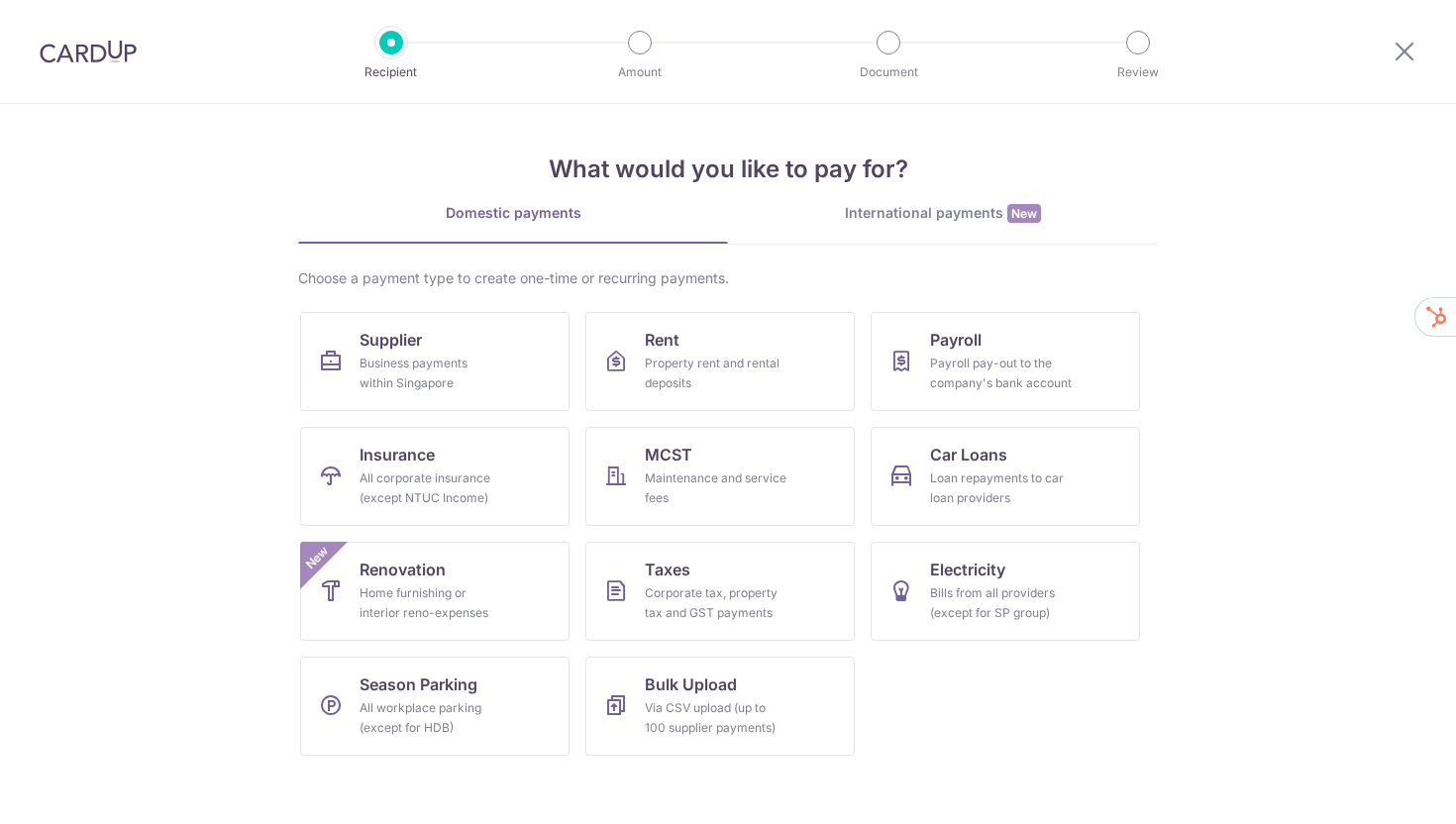 scroll, scrollTop: 0, scrollLeft: 0, axis: both 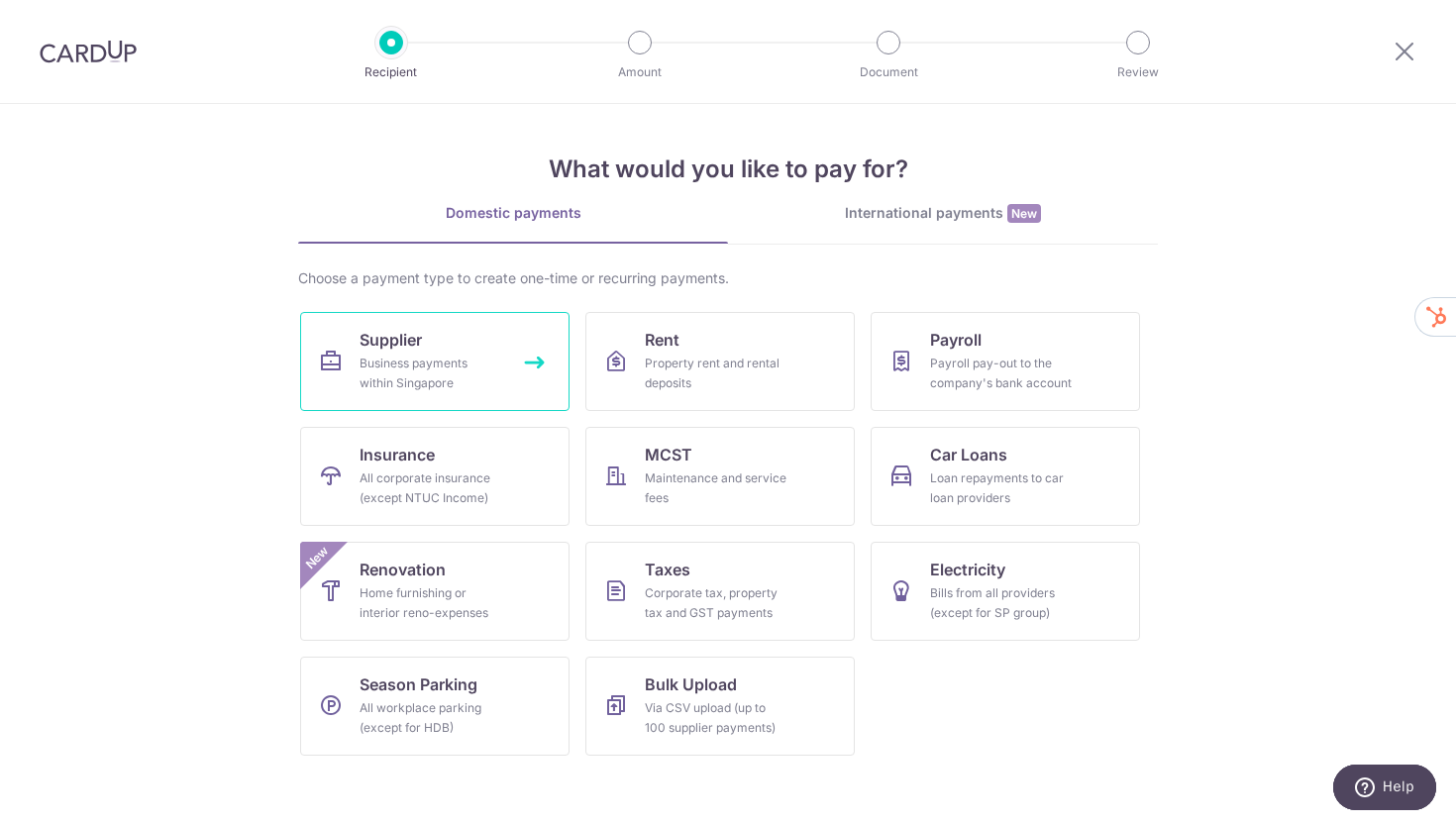 click on "Business payments within Singapore" at bounding box center [431, 373] 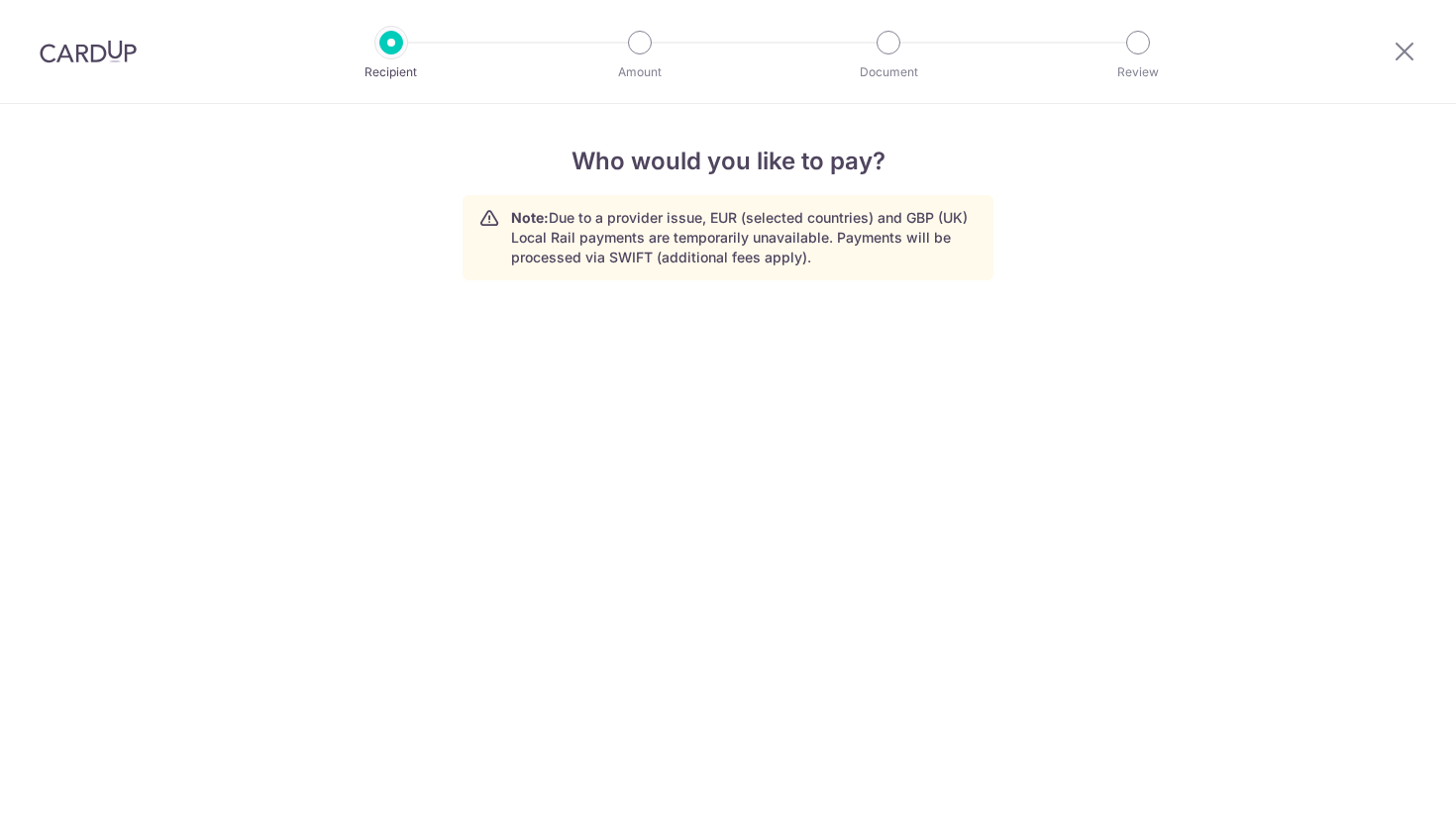 scroll, scrollTop: 0, scrollLeft: 0, axis: both 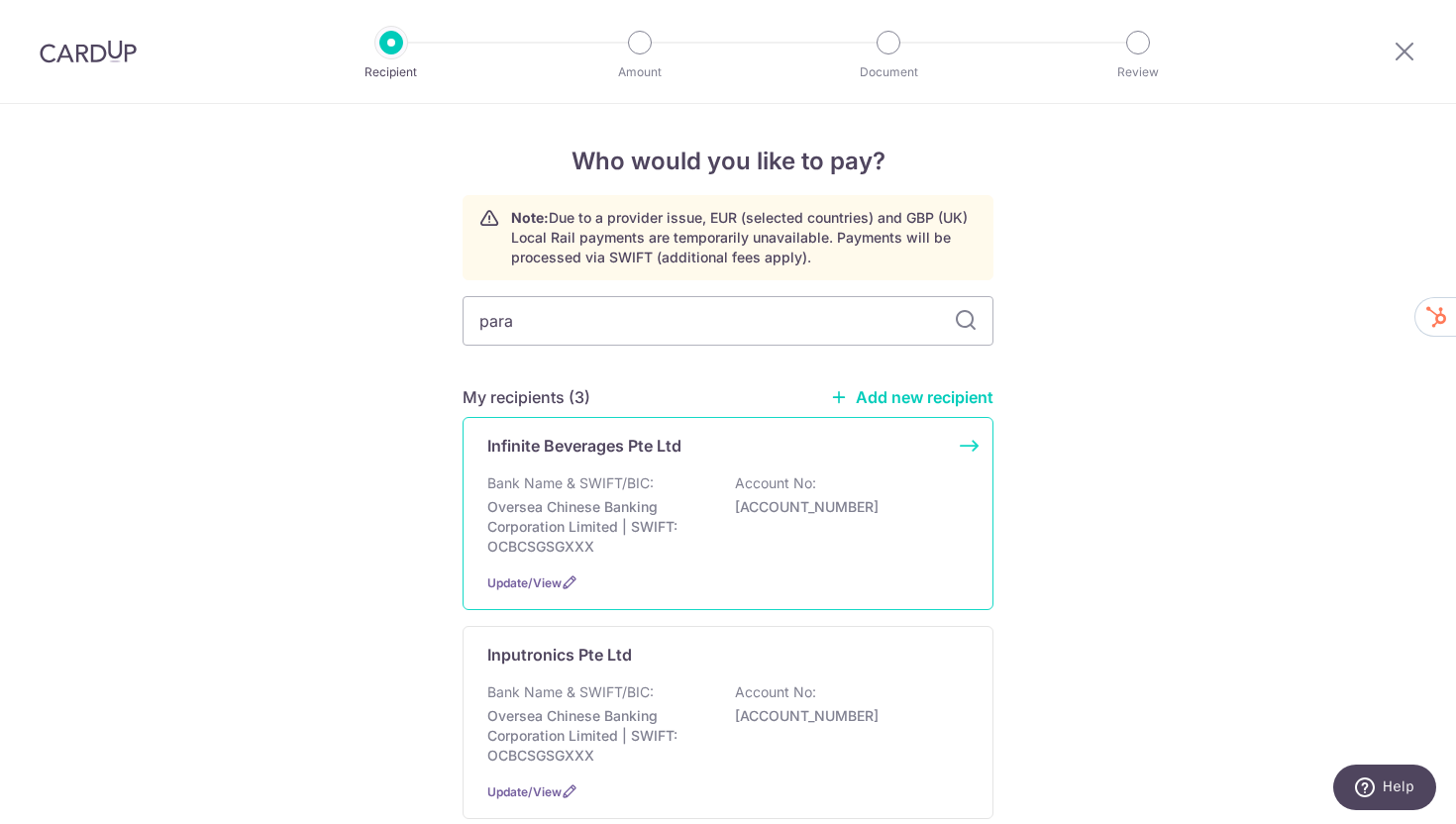 type on "paral" 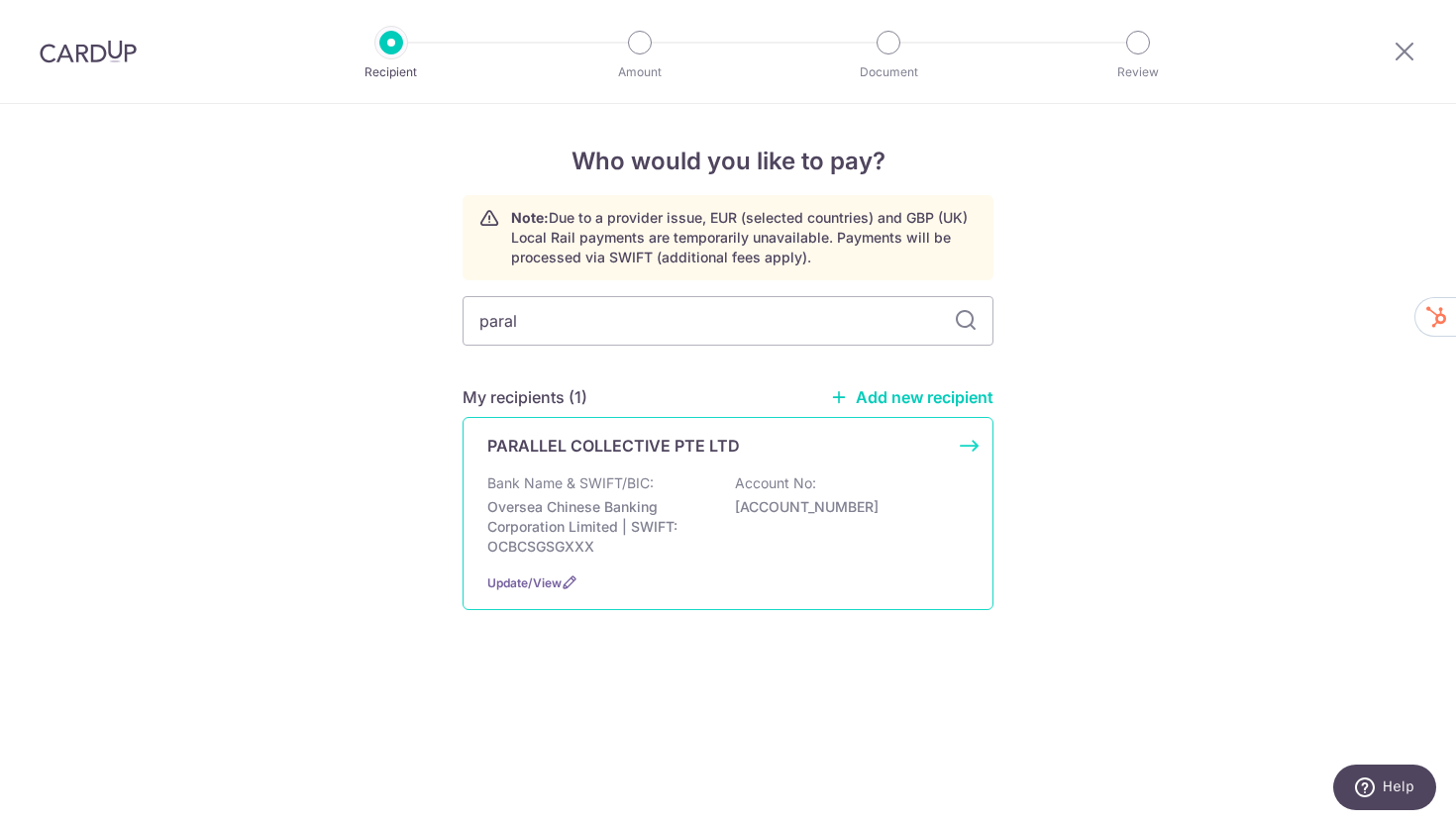 click on "PARALLEL COLLECTIVE PTE LTD
Bank Name & SWIFT/BIC:
Oversea Chinese Banking Corporation Limited | SWIFT: OCBCSGSGXXX
Account No:
[ACCOUNT_NUMBER]
Update/View" at bounding box center [728, 513] 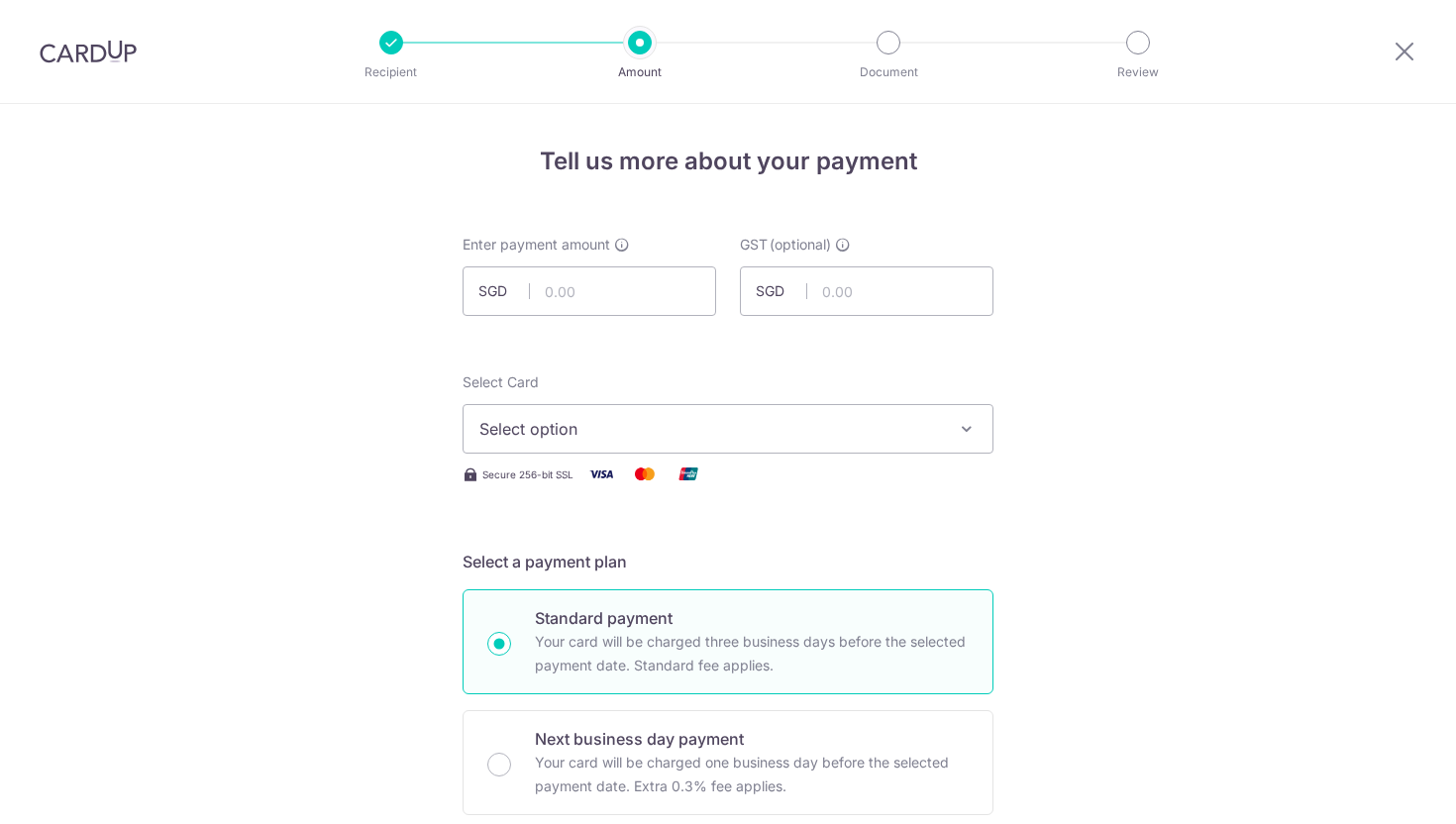 scroll, scrollTop: 0, scrollLeft: 0, axis: both 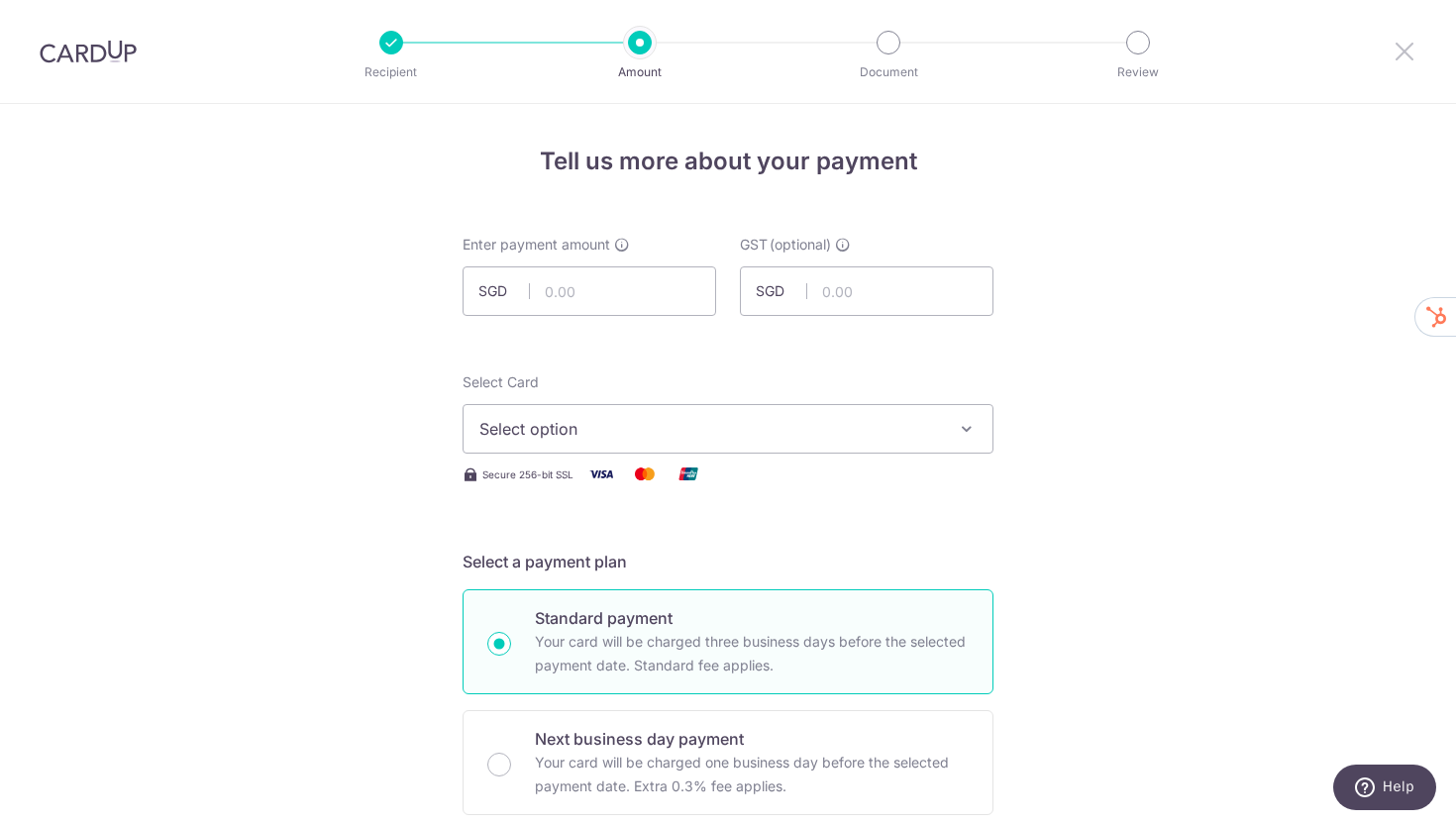 click at bounding box center [1404, 51] 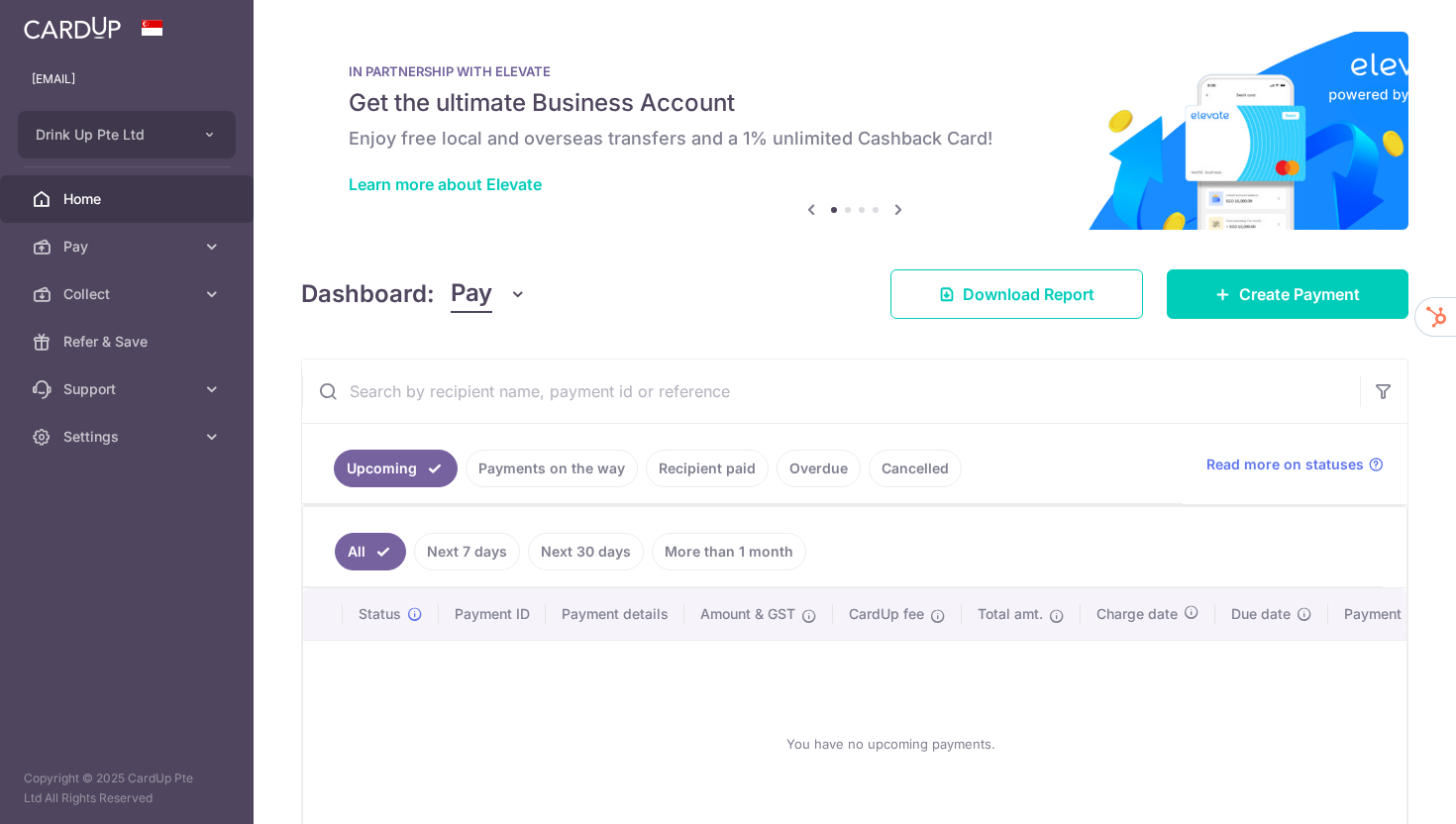 click on "Payments on the way" at bounding box center (552, 468) 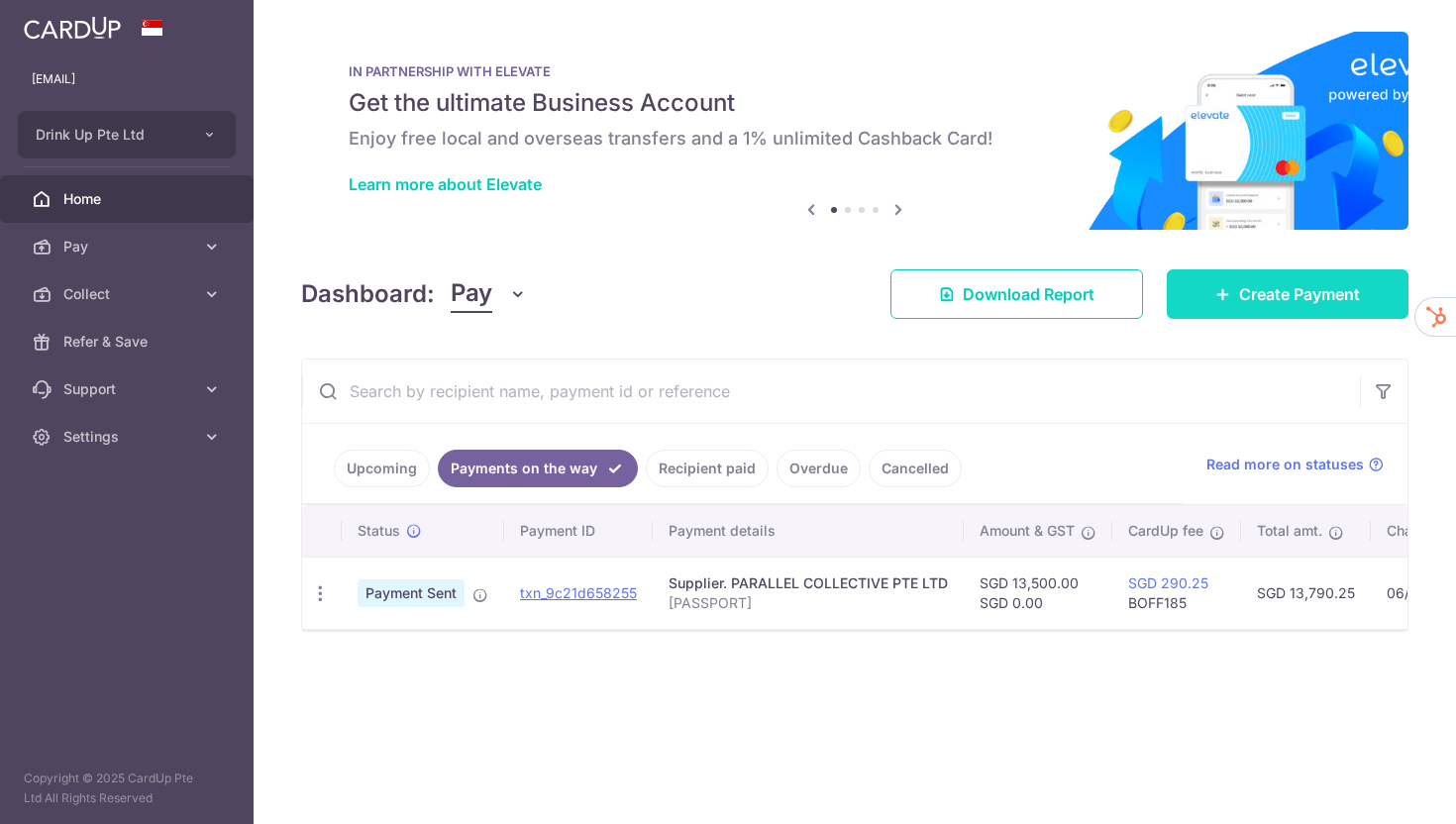 click on "Create Payment" at bounding box center [1300, 294] 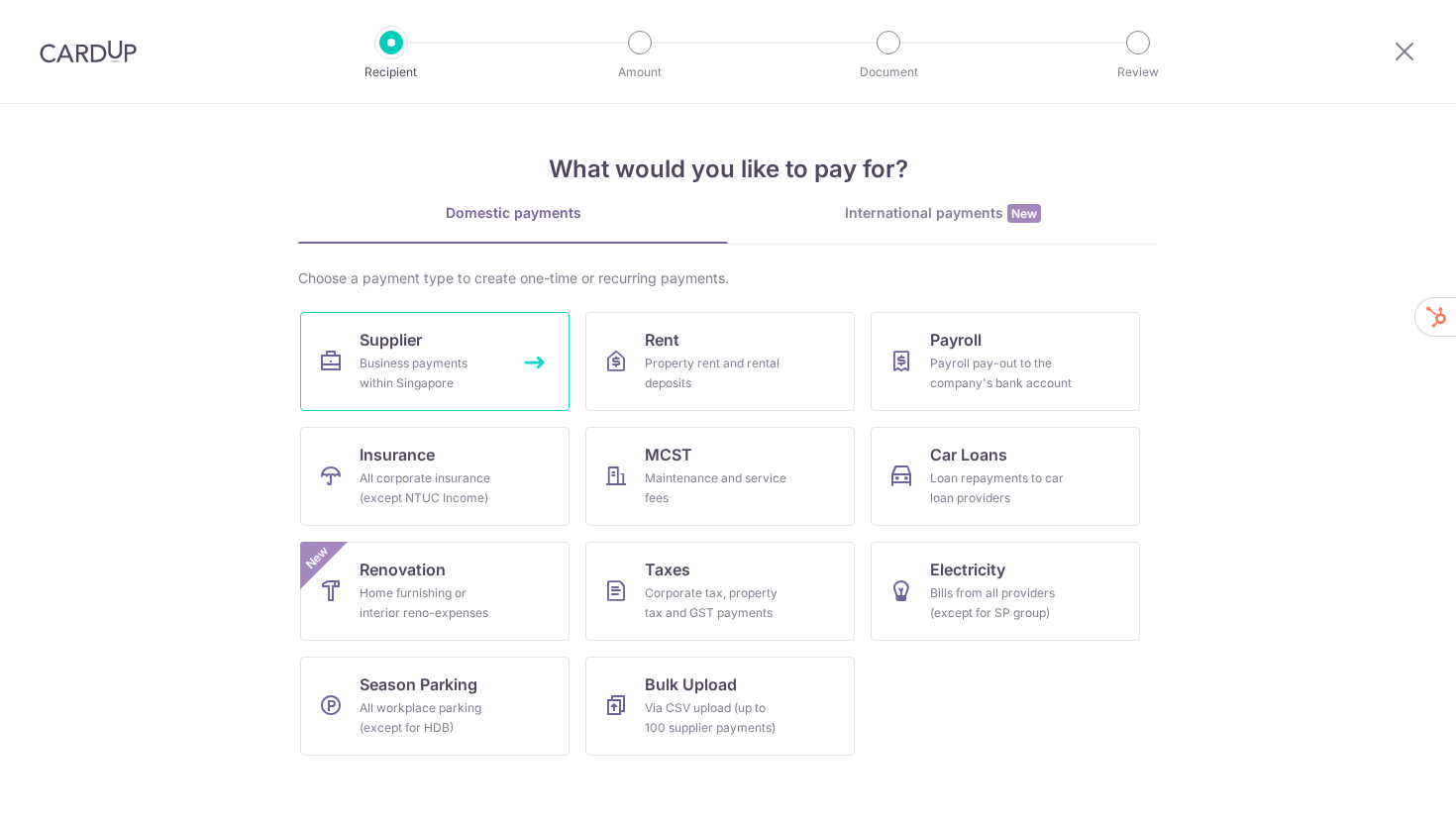 click on "Supplier Business payments within Singapore" at bounding box center [435, 361] 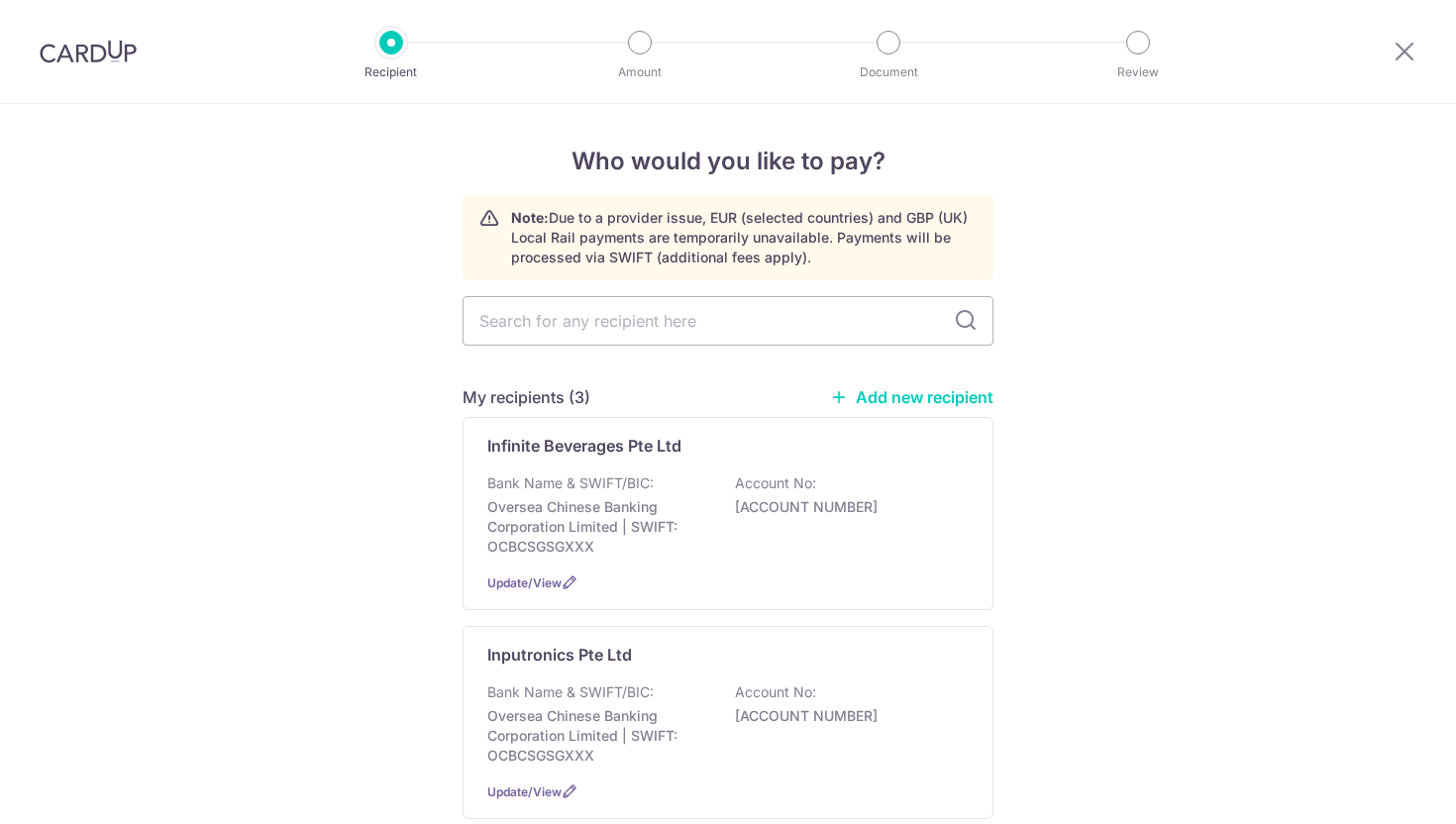 scroll, scrollTop: 0, scrollLeft: 0, axis: both 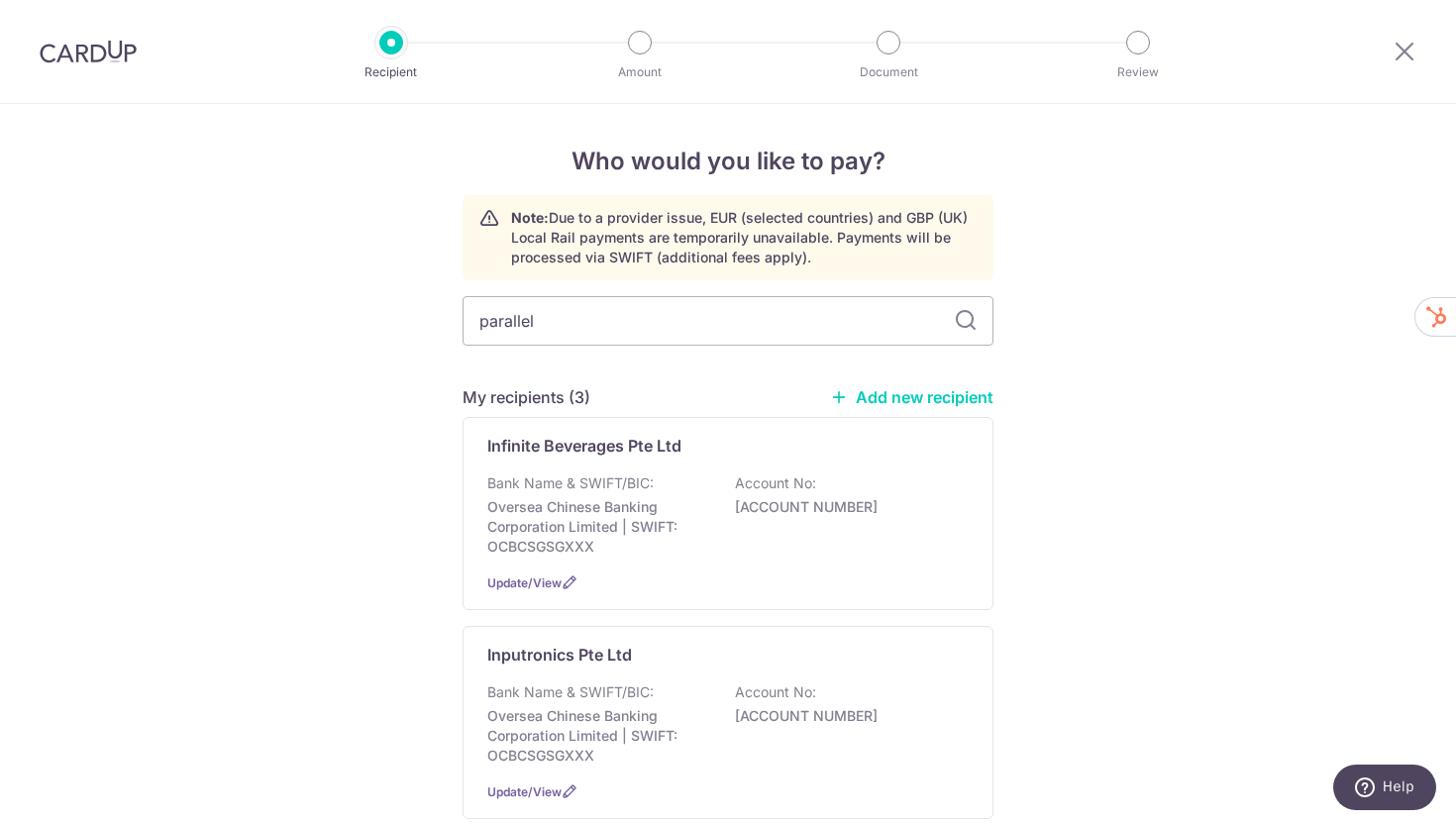 type on "parallel" 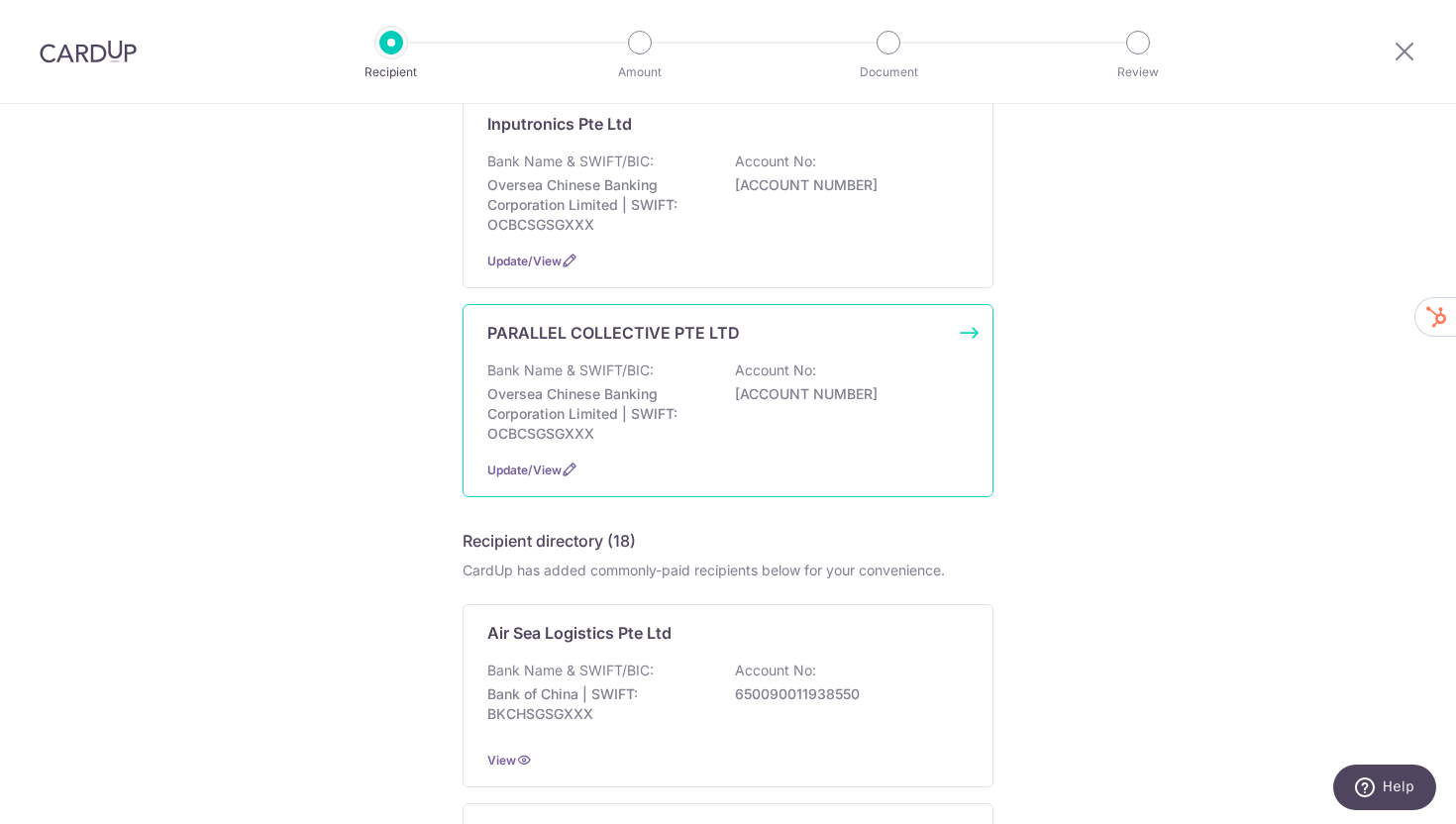 scroll, scrollTop: 343, scrollLeft: 0, axis: vertical 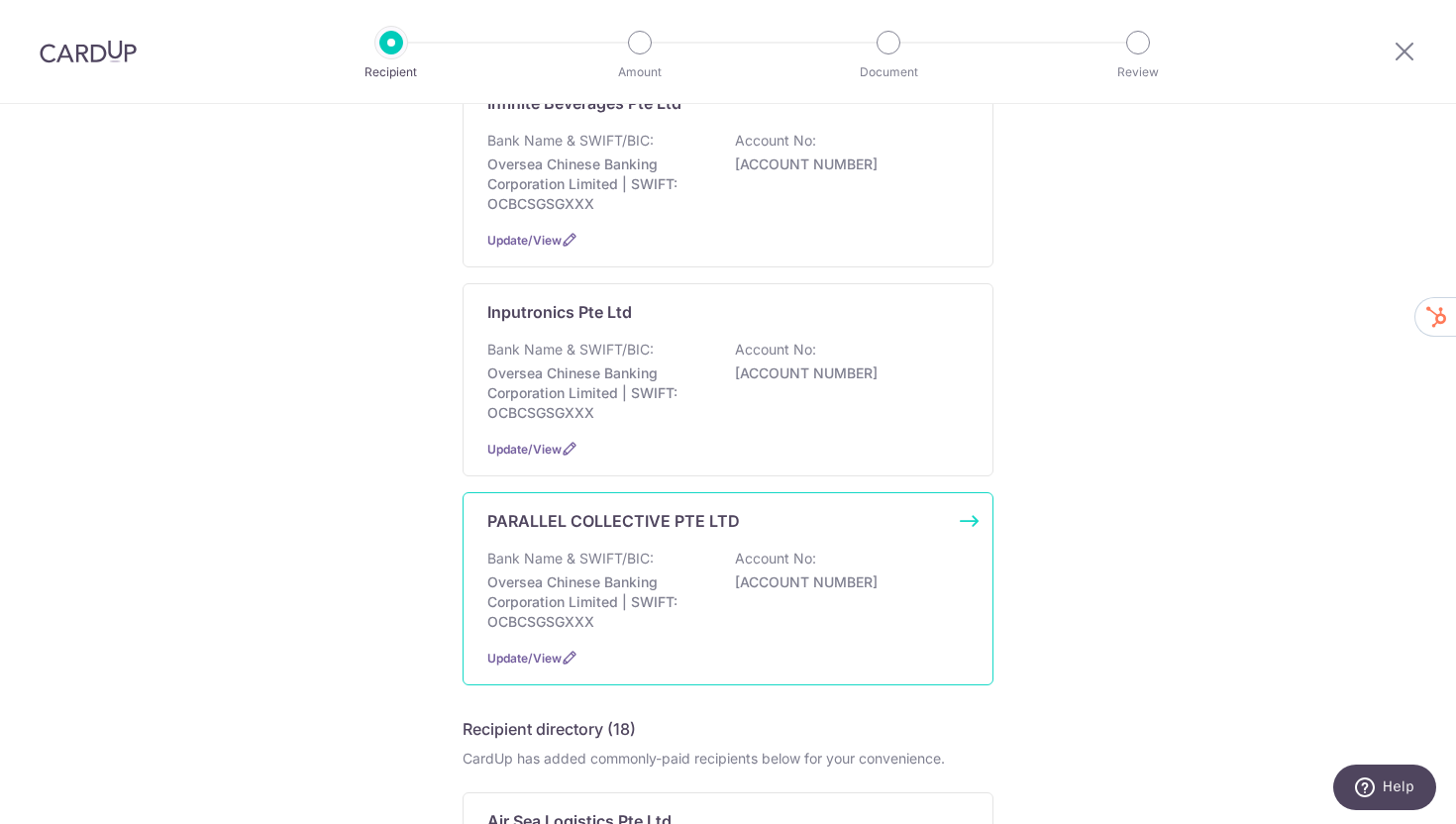 click on "Bank Name & SWIFT/BIC:
[BANK NAME] | SWIFT: [SWIFT]
Account No:
[ACCOUNT NUMBER]" at bounding box center (728, 590) 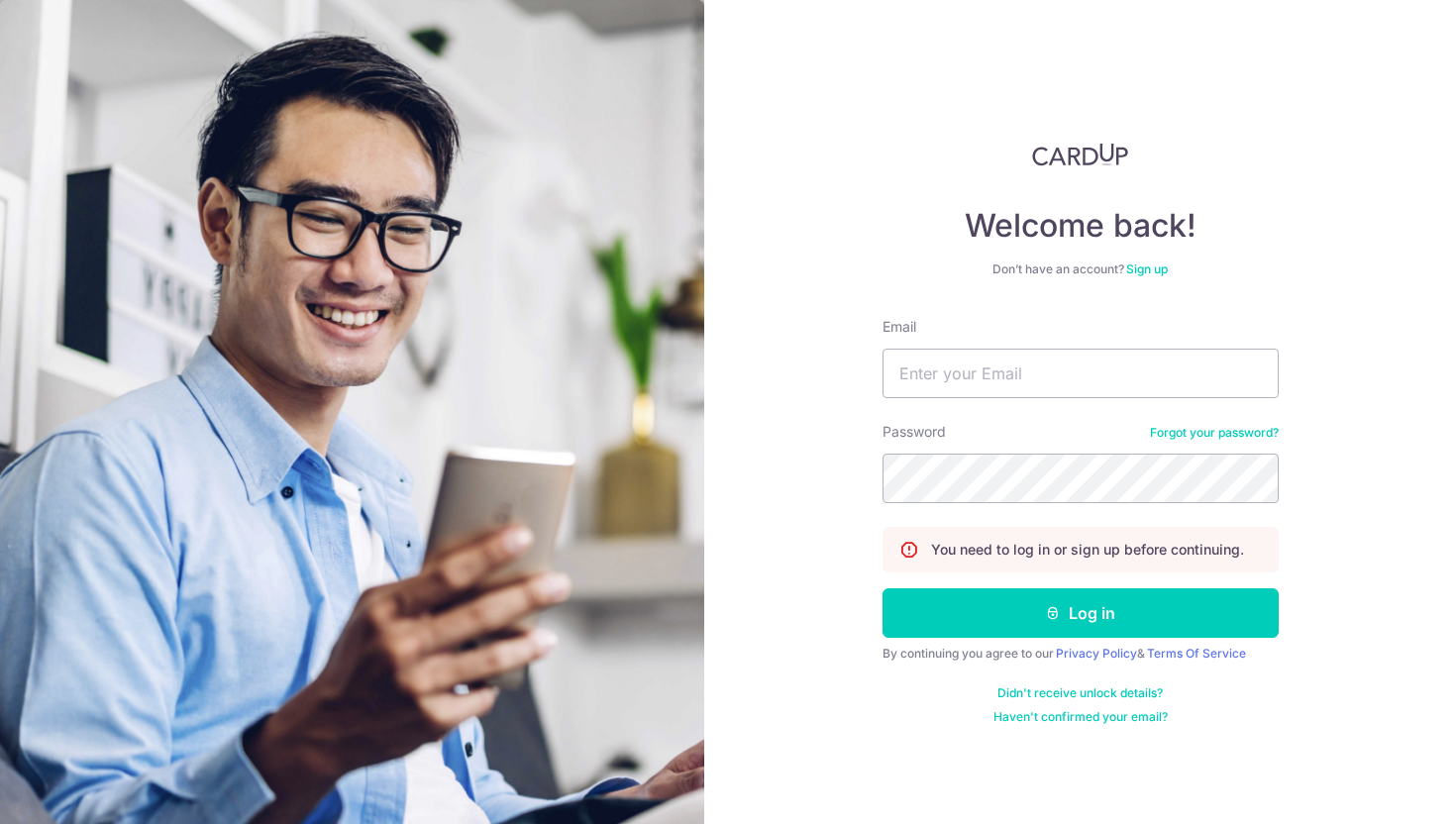 scroll, scrollTop: 0, scrollLeft: 0, axis: both 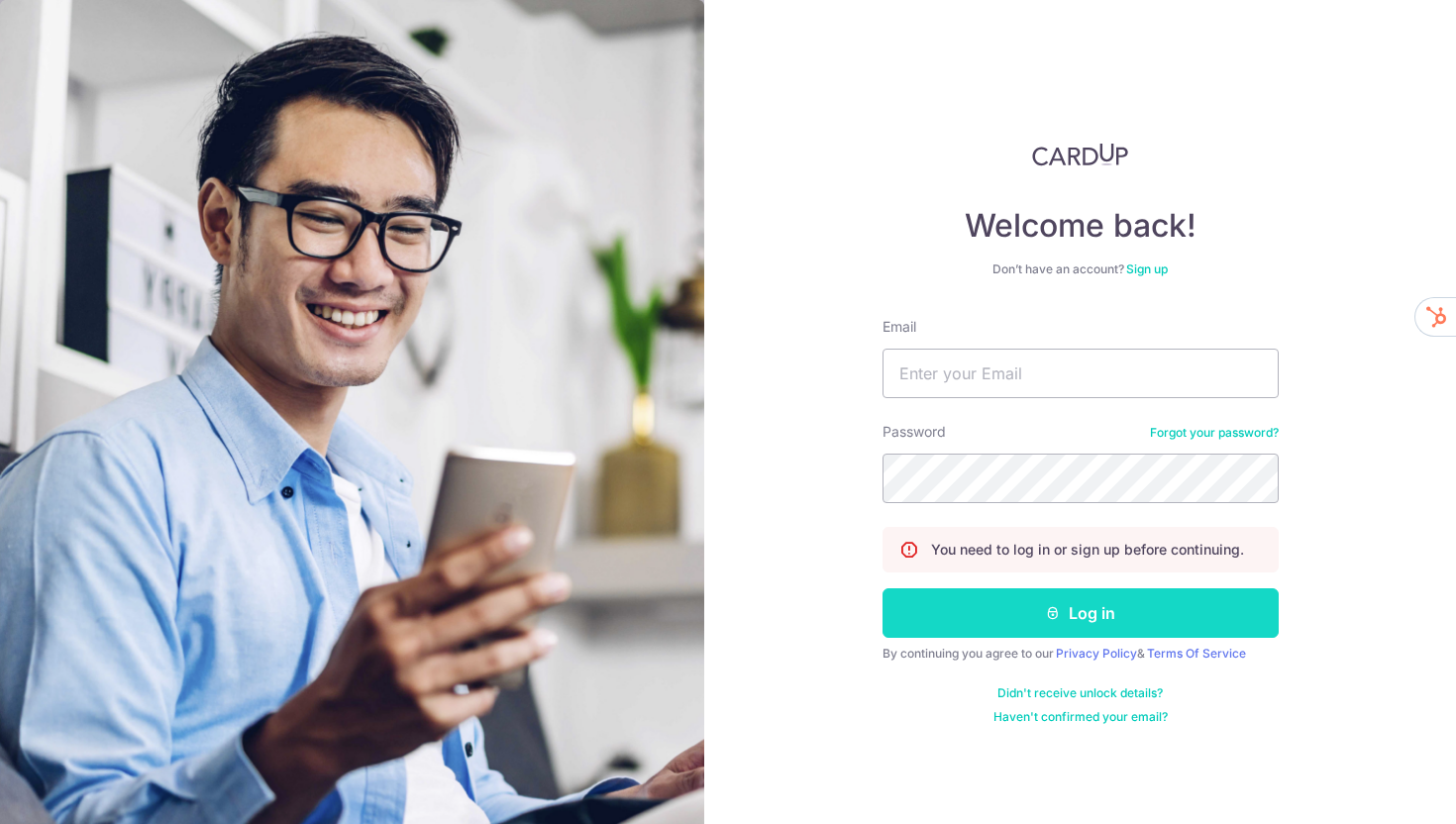 type on "[EMAIL]" 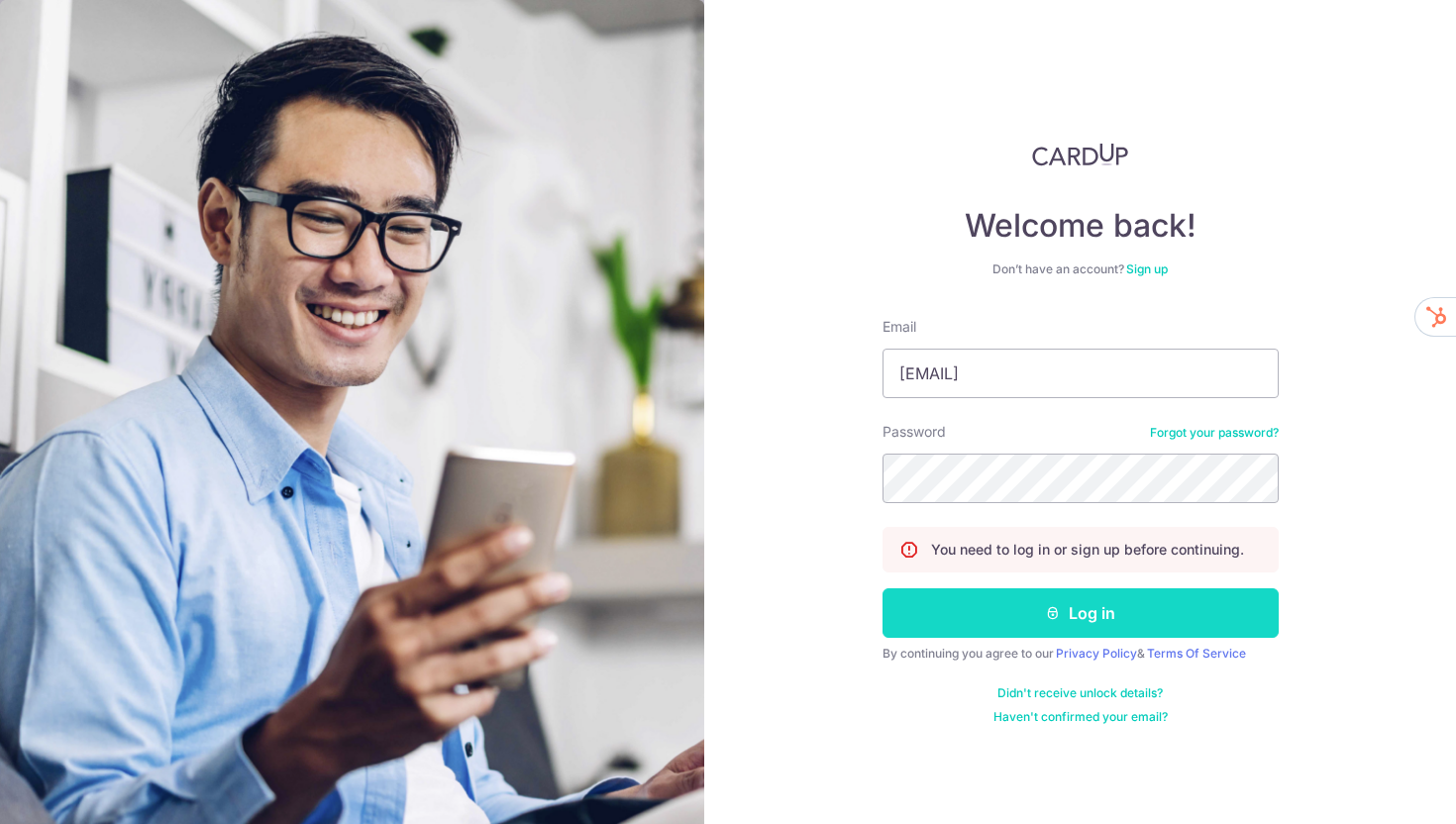 click at bounding box center (1053, 613) 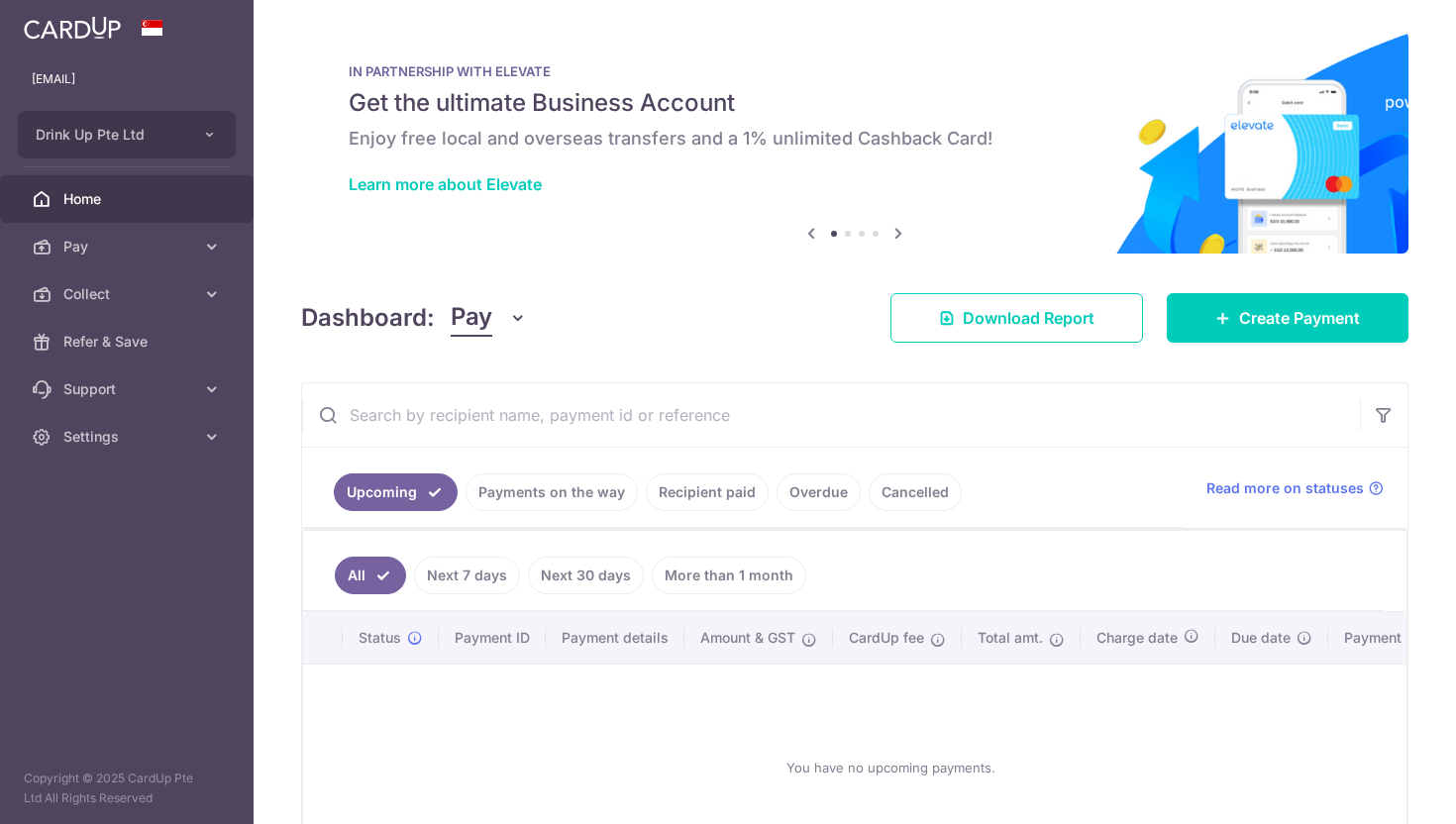 scroll, scrollTop: 0, scrollLeft: 0, axis: both 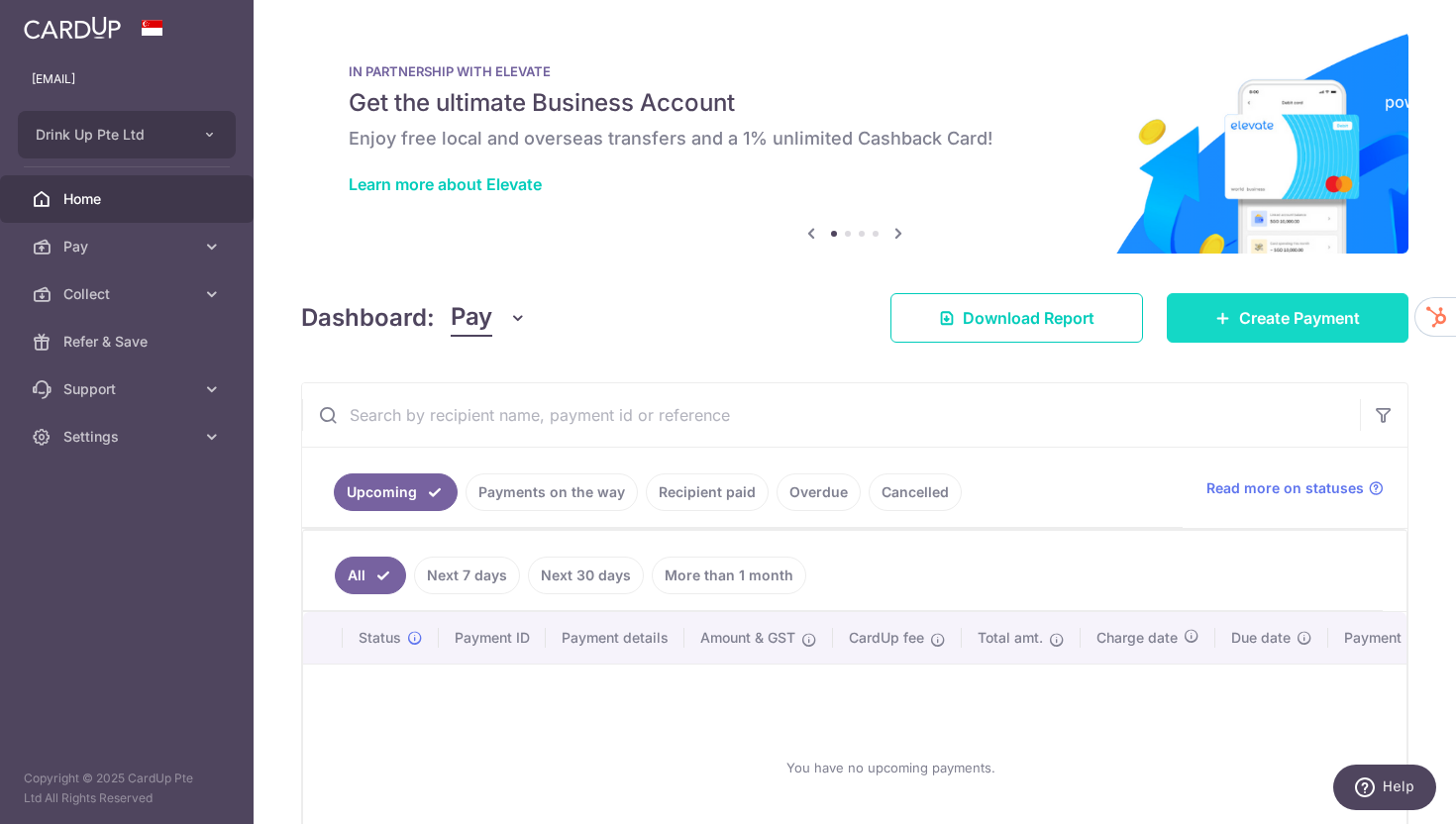 click on "Create Payment" at bounding box center [1288, 318] 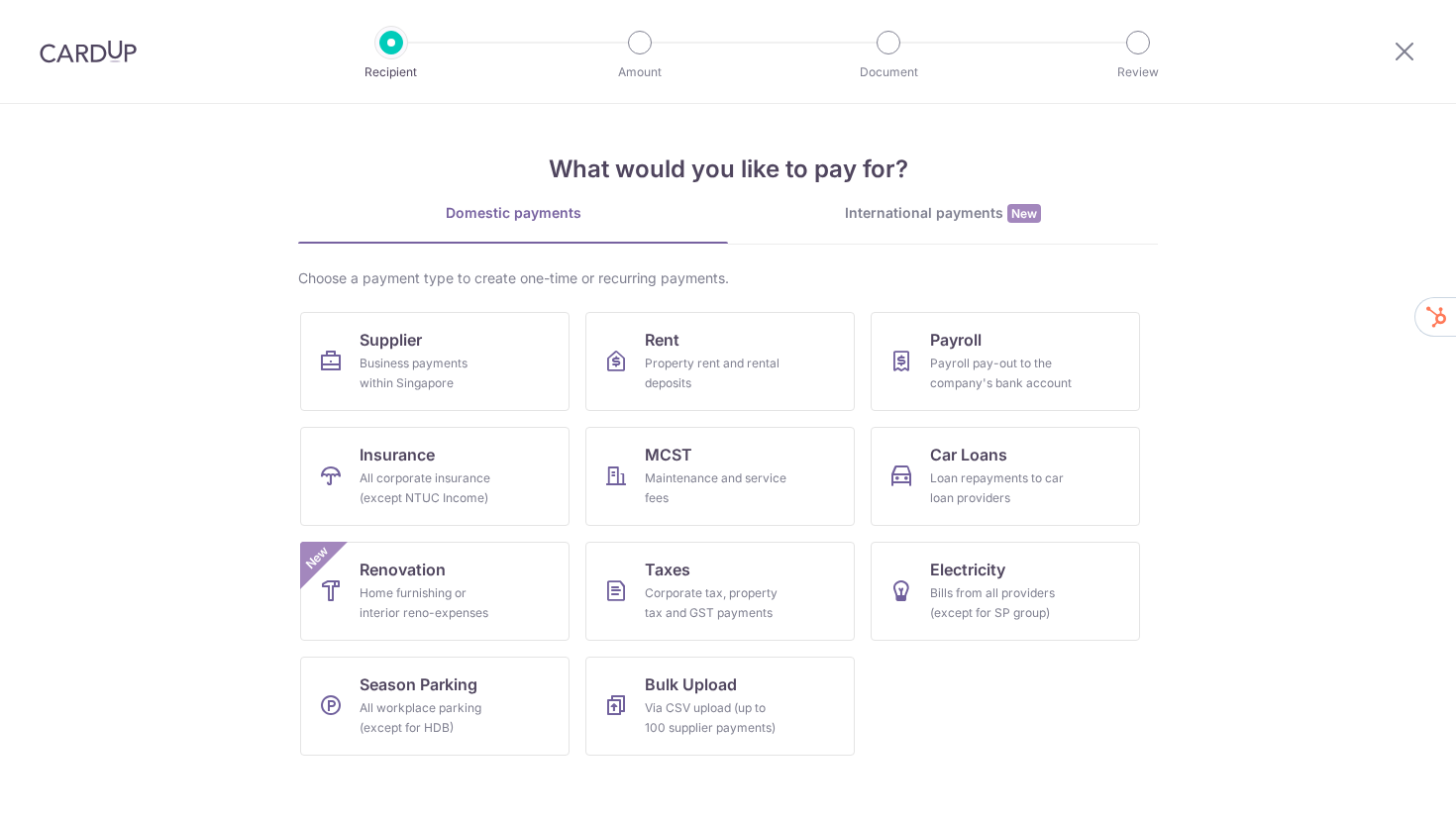 scroll, scrollTop: 0, scrollLeft: 0, axis: both 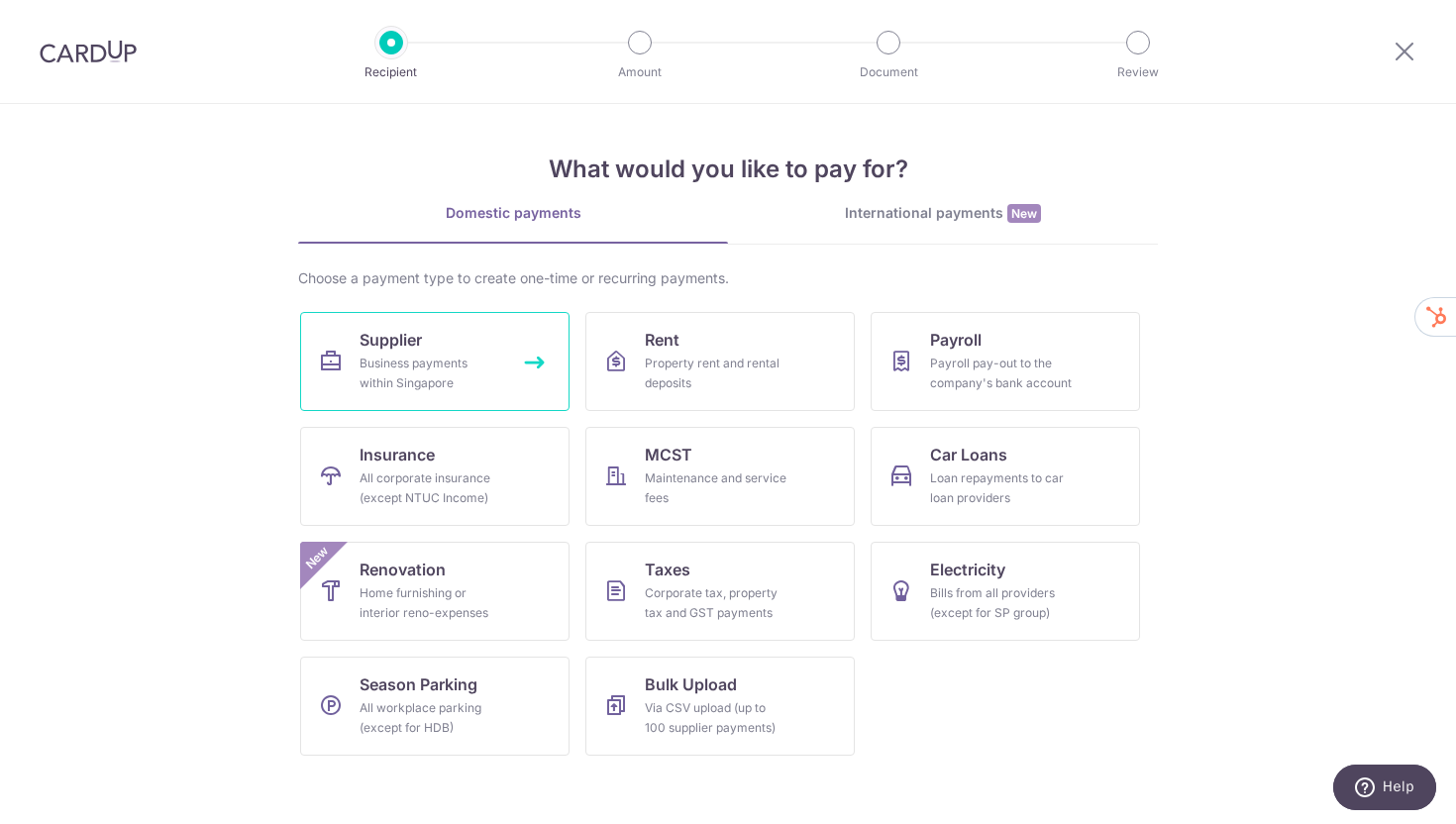 click on "Business payments within Singapore" at bounding box center (431, 373) 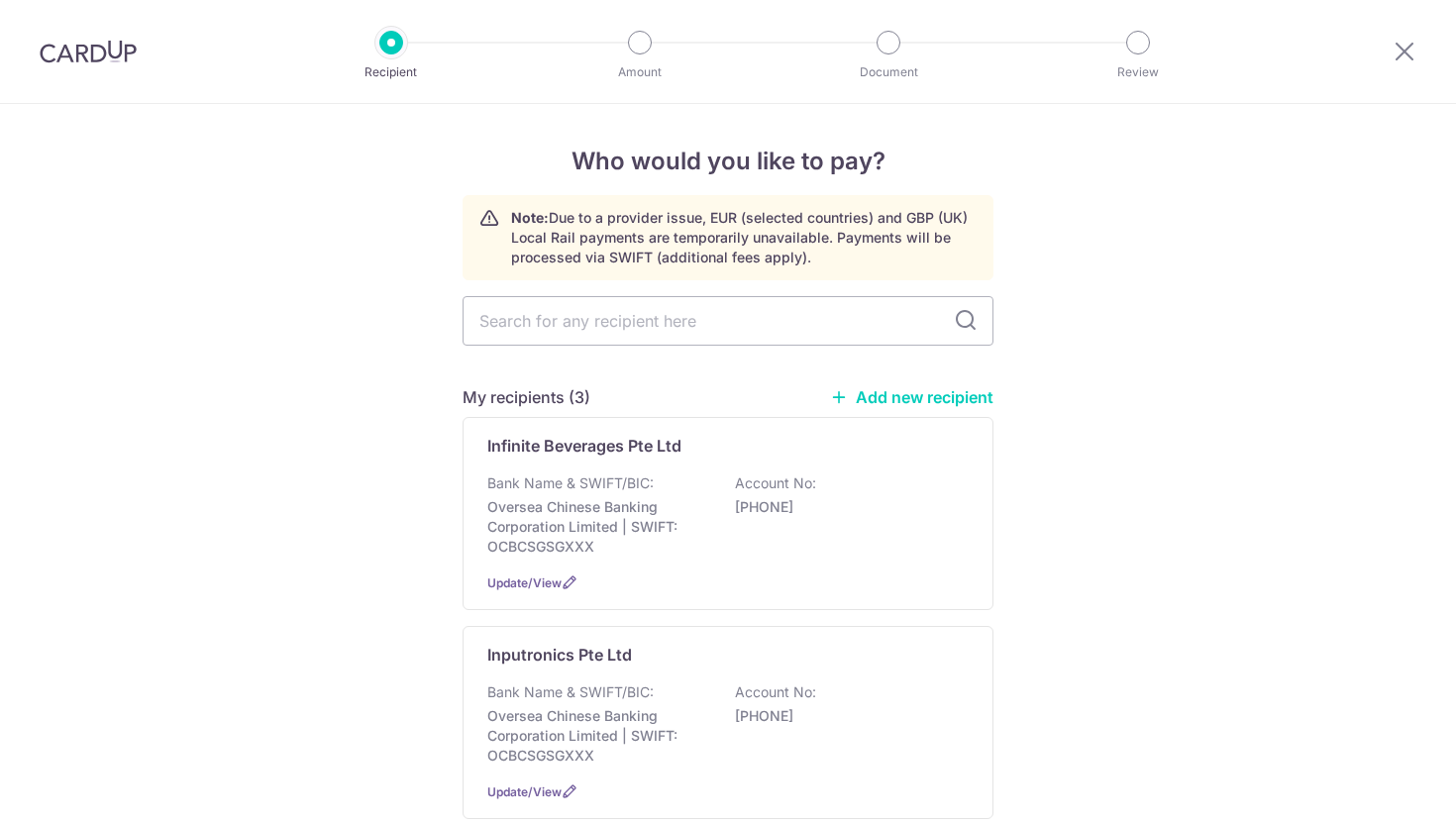 scroll, scrollTop: 0, scrollLeft: 0, axis: both 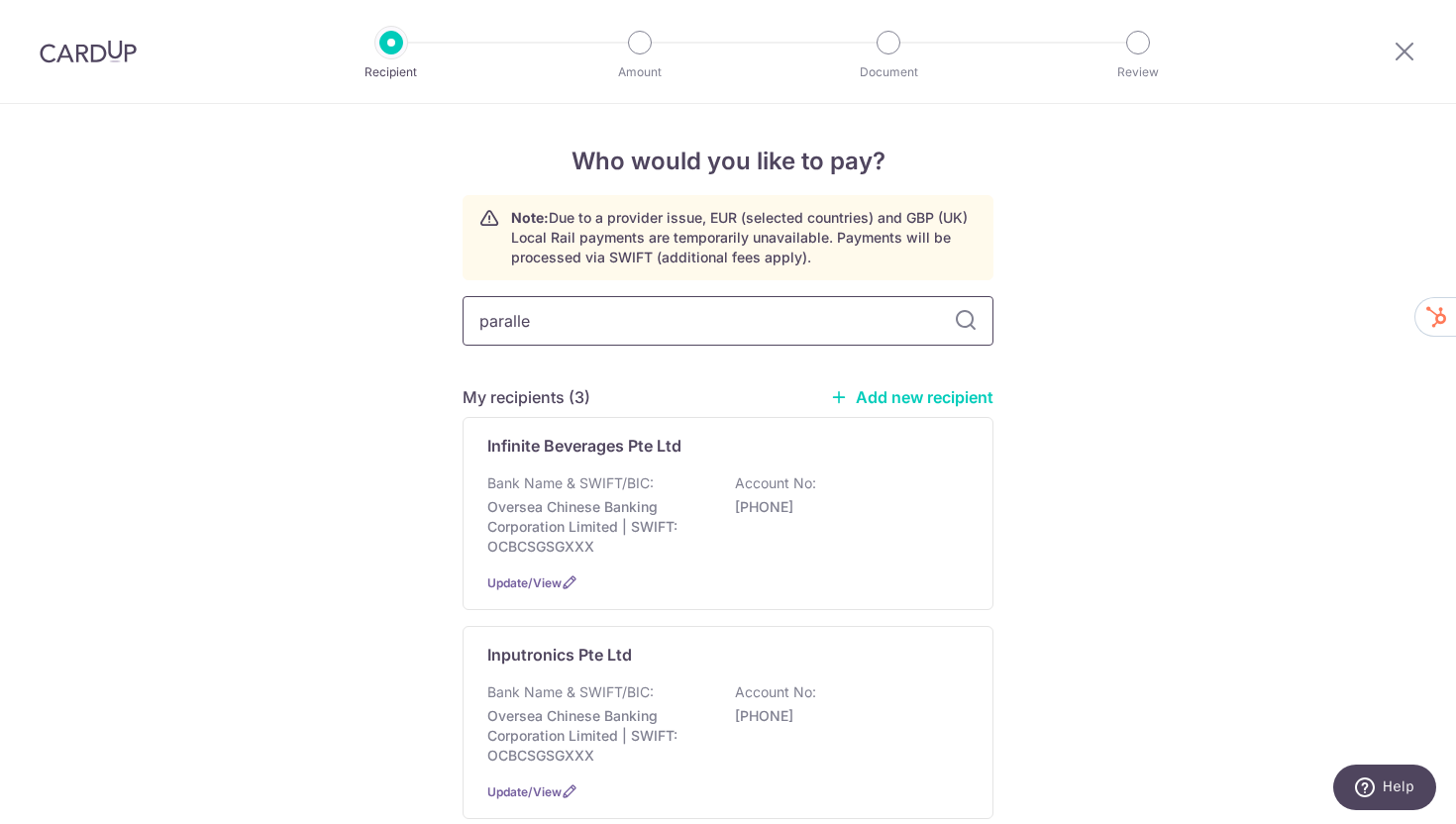 type on "parallel" 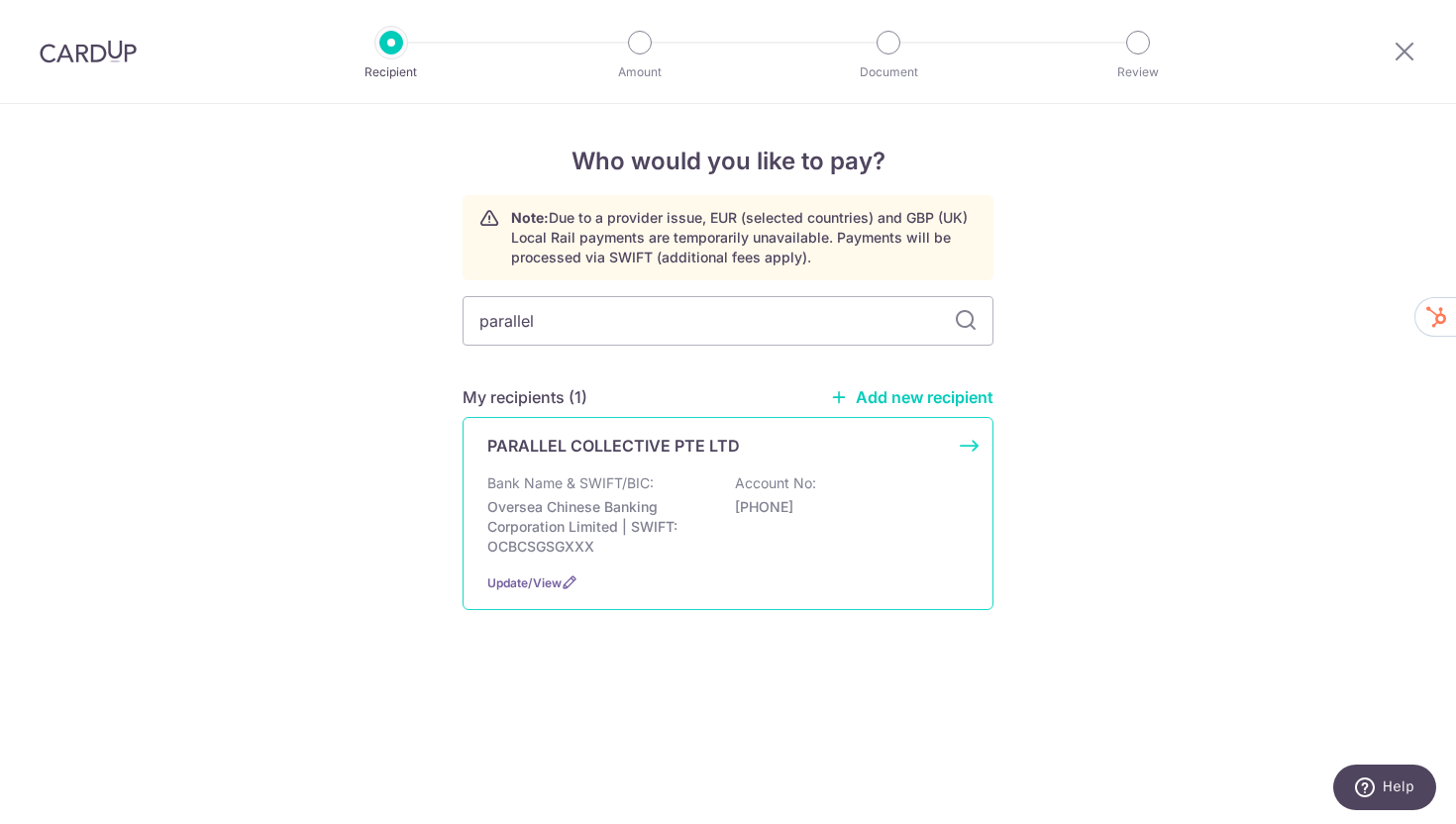 click on "Oversea Chinese Banking Corporation Limited | SWIFT: OCBCSGSGXXX" at bounding box center (598, 527) 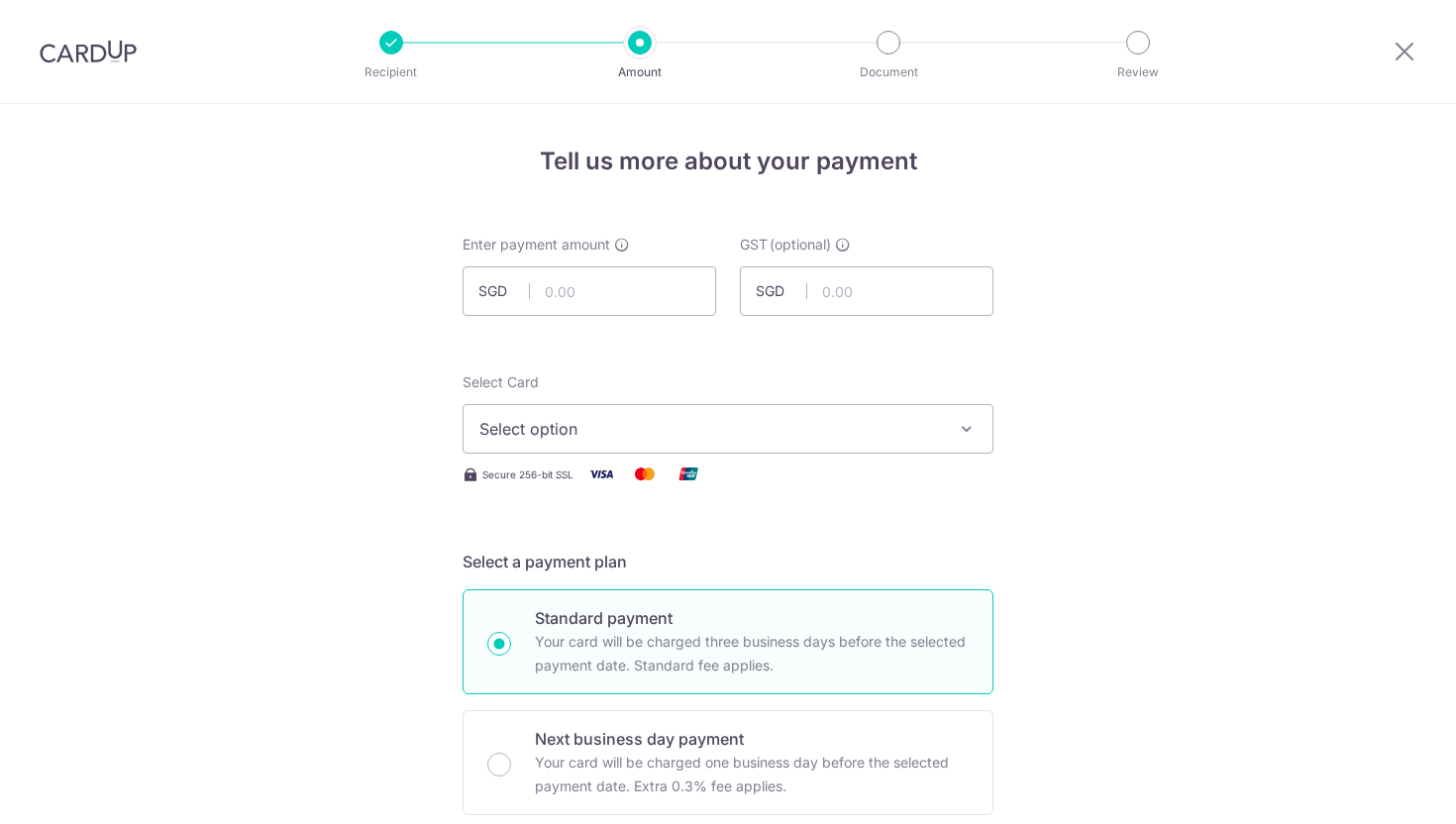 scroll, scrollTop: 0, scrollLeft: 0, axis: both 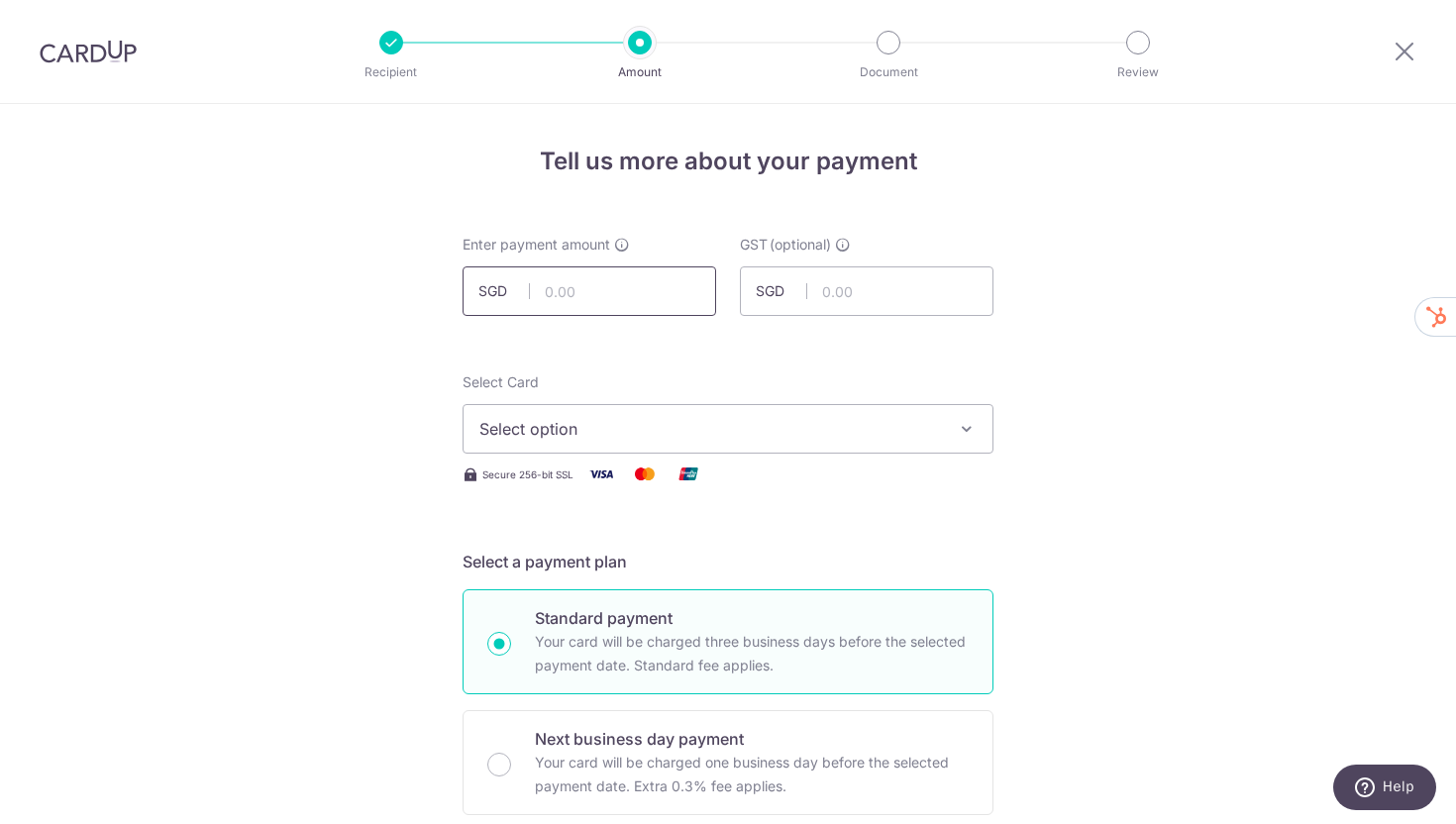 click at bounding box center (589, 291) 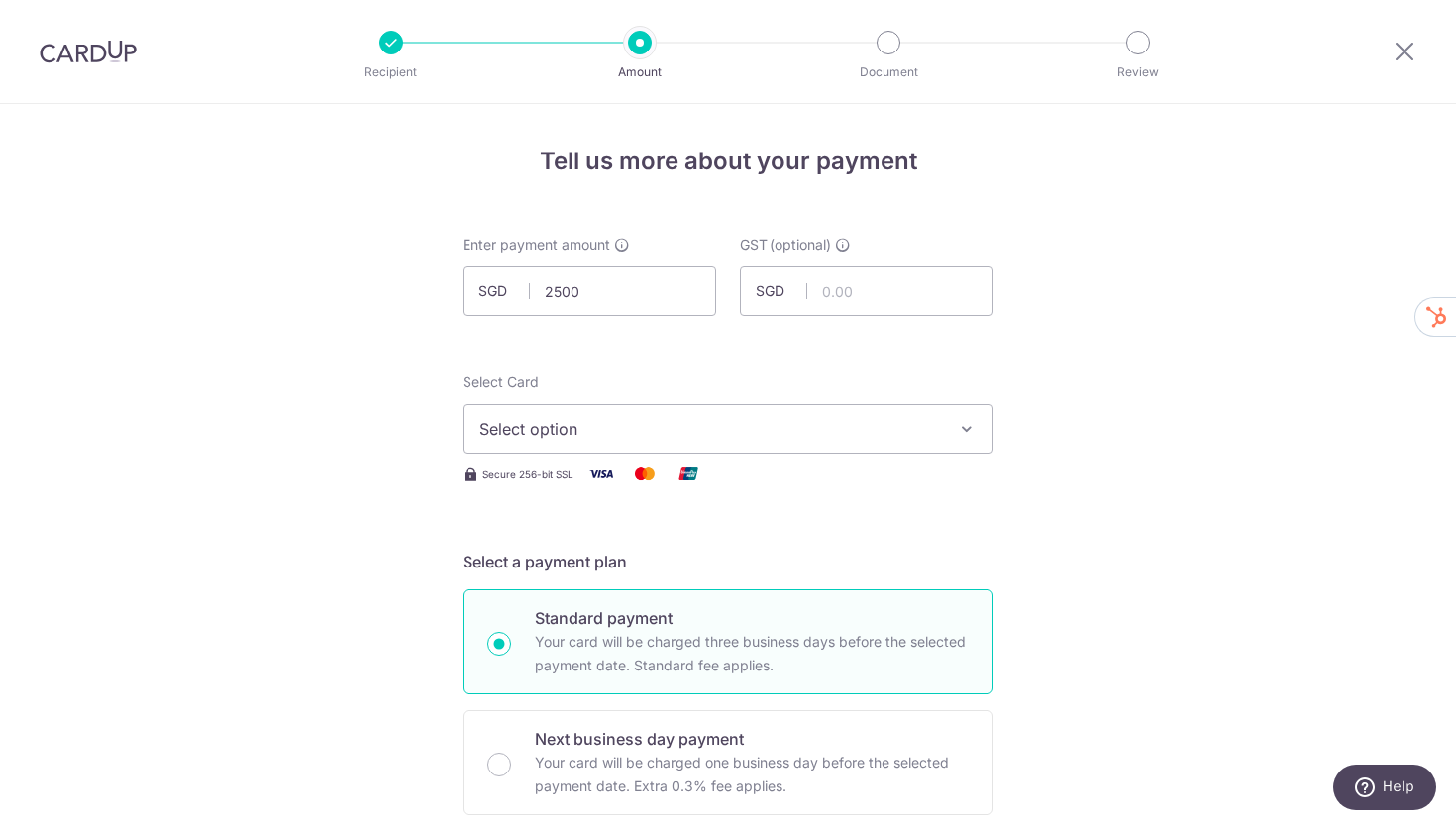 type on "2,500.00" 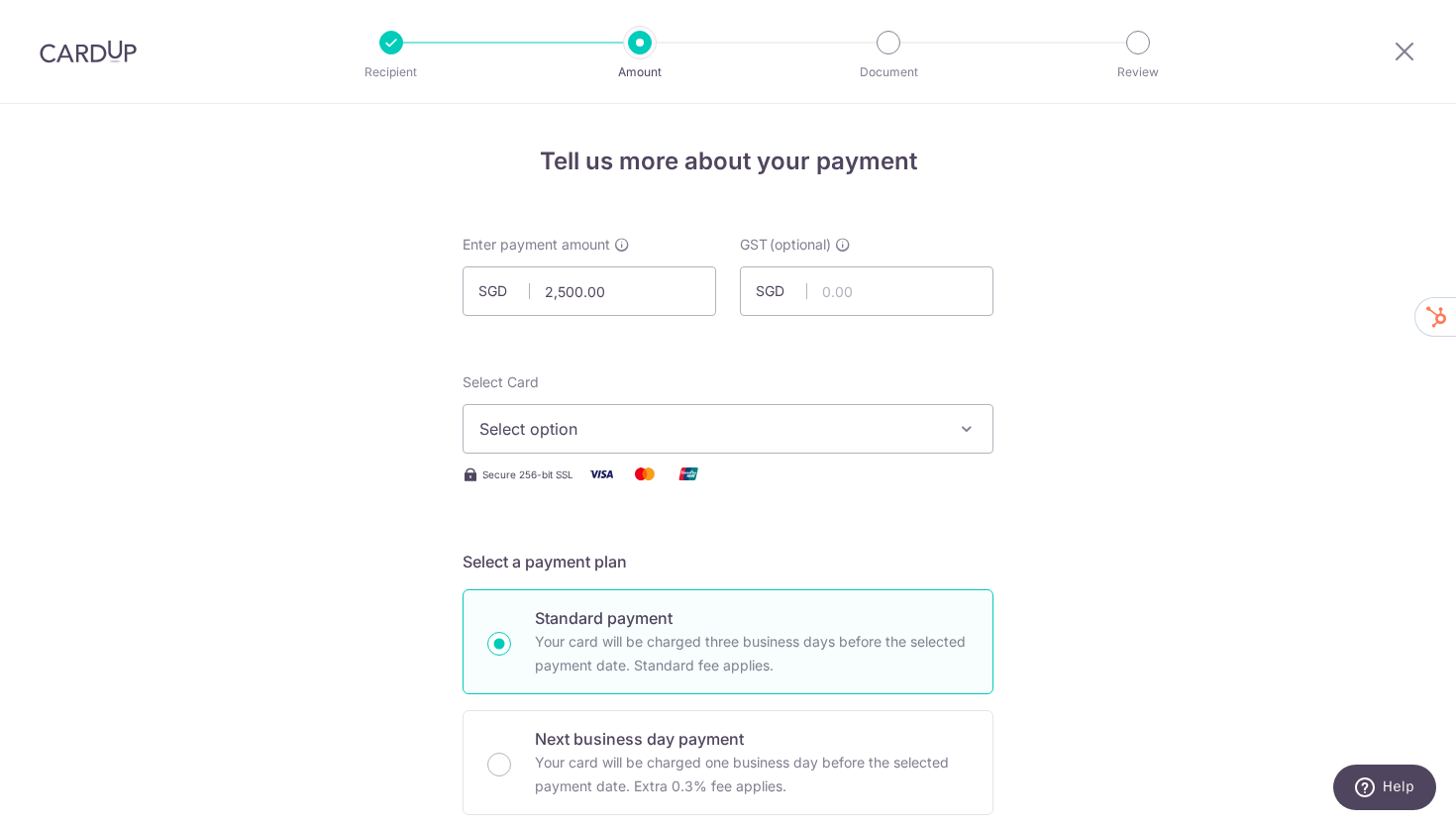 click on "Select option" at bounding box center [710, 429] 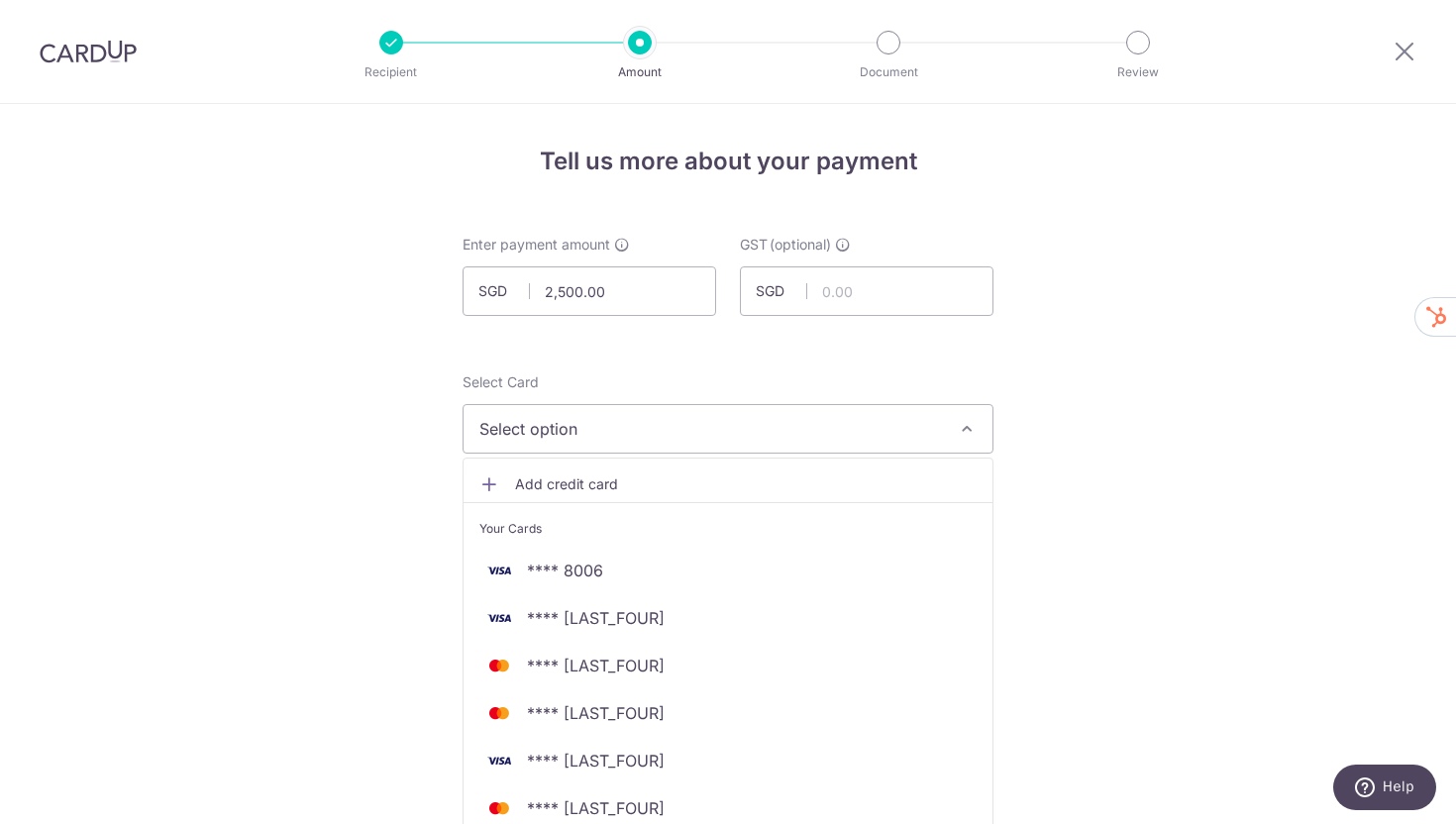 type 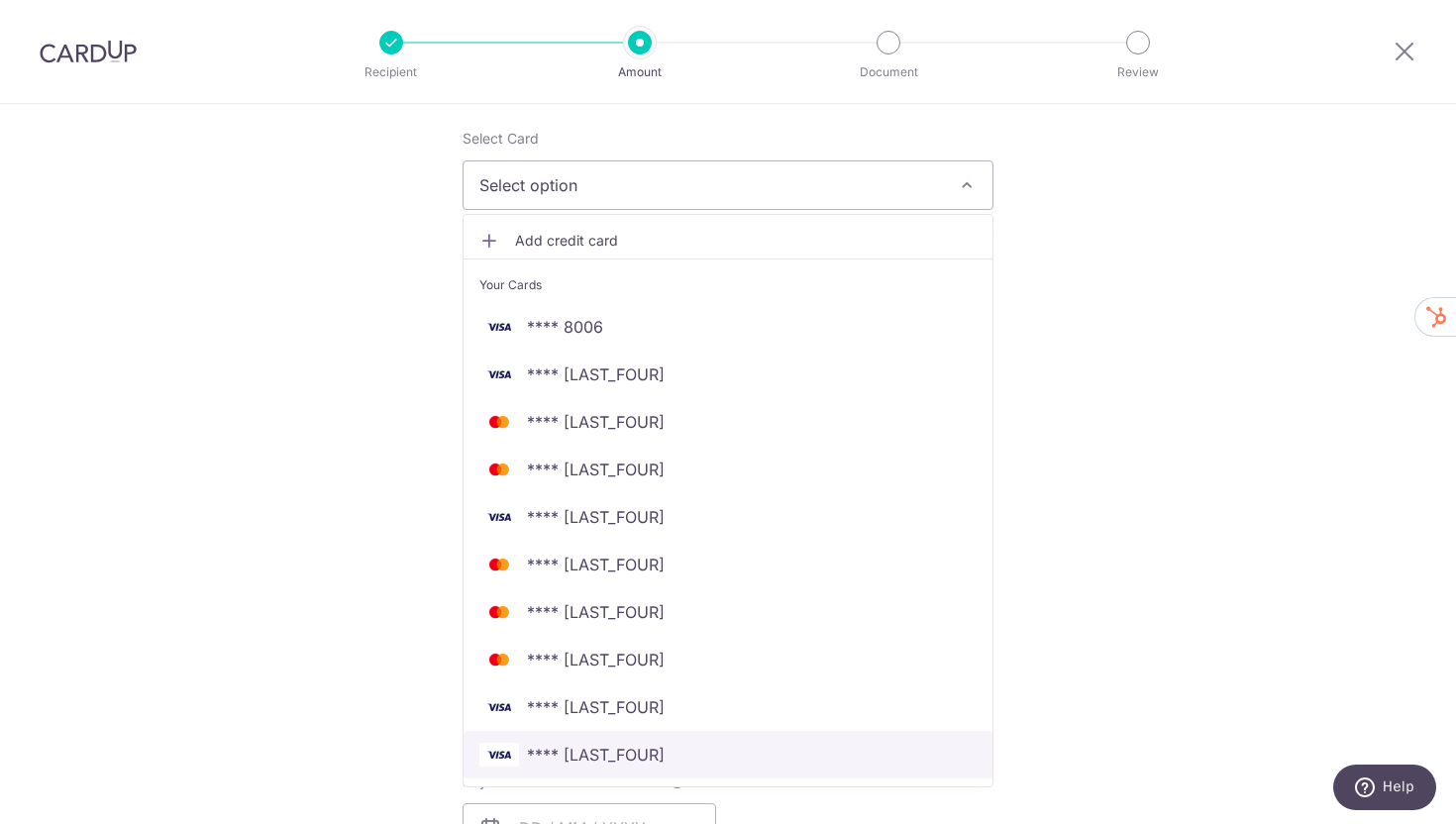 scroll, scrollTop: 247, scrollLeft: 0, axis: vertical 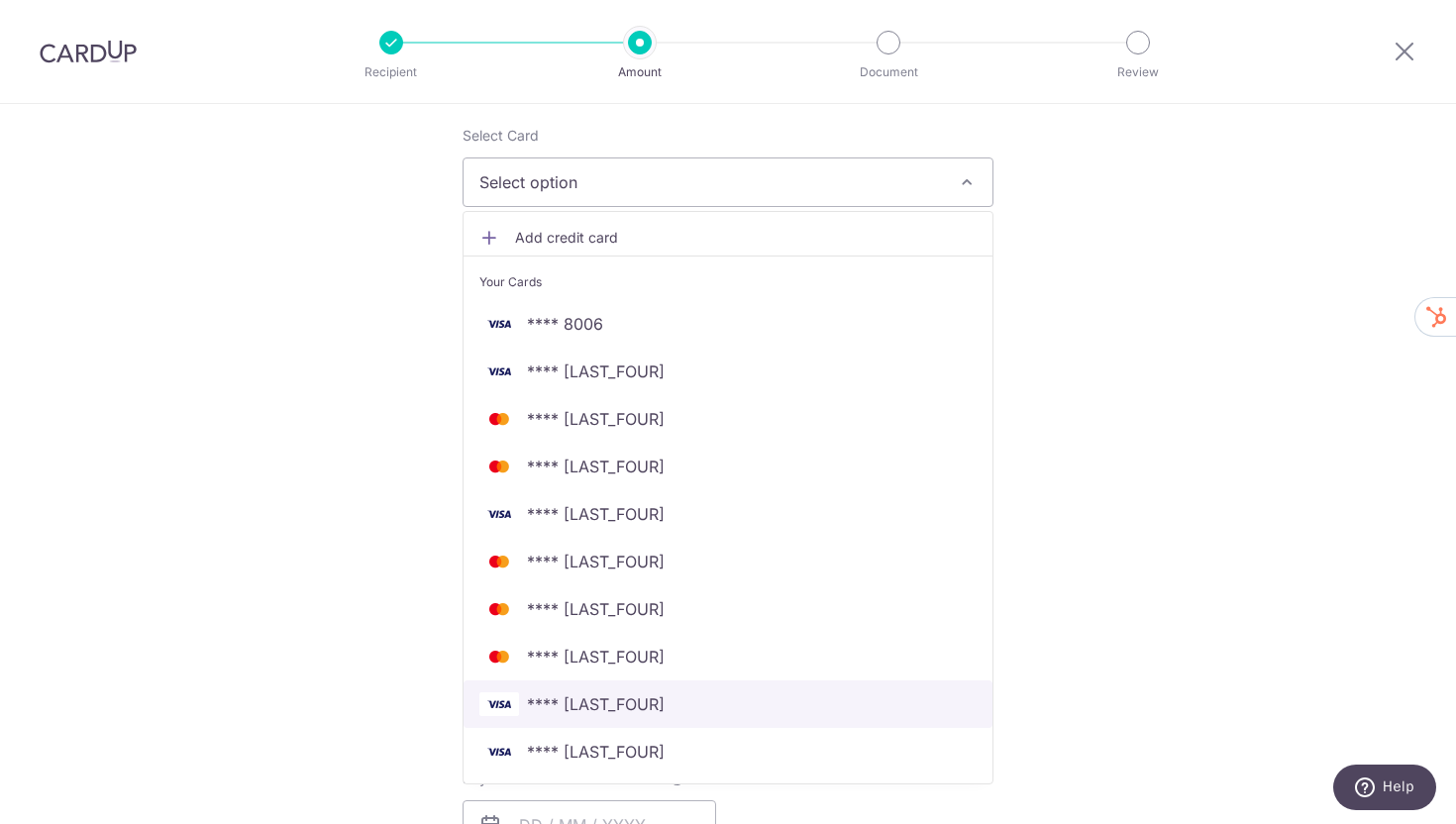 click on "**** 1622" at bounding box center (595, 704) 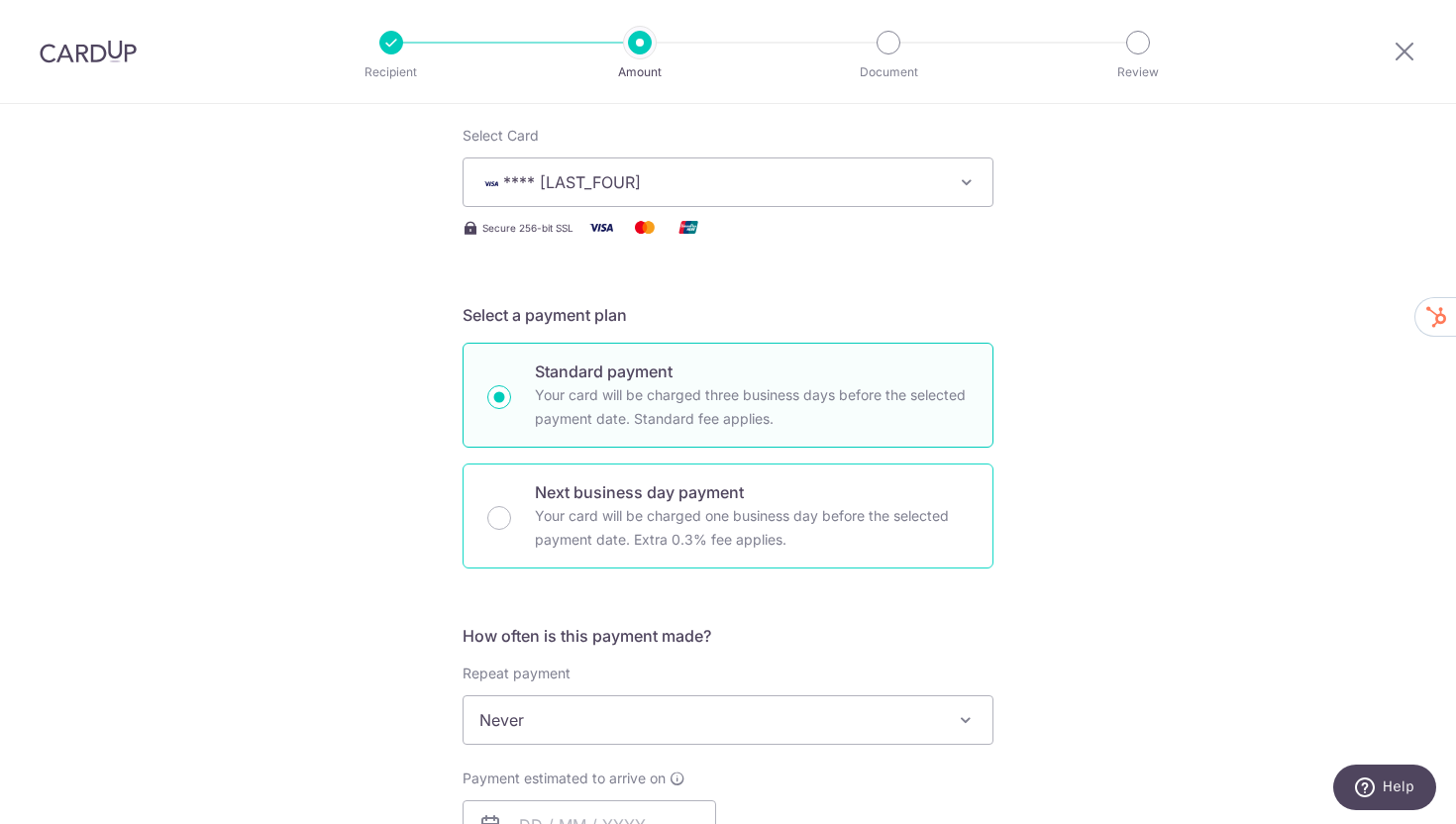 click on "Next business day payment" at bounding box center [752, 492] 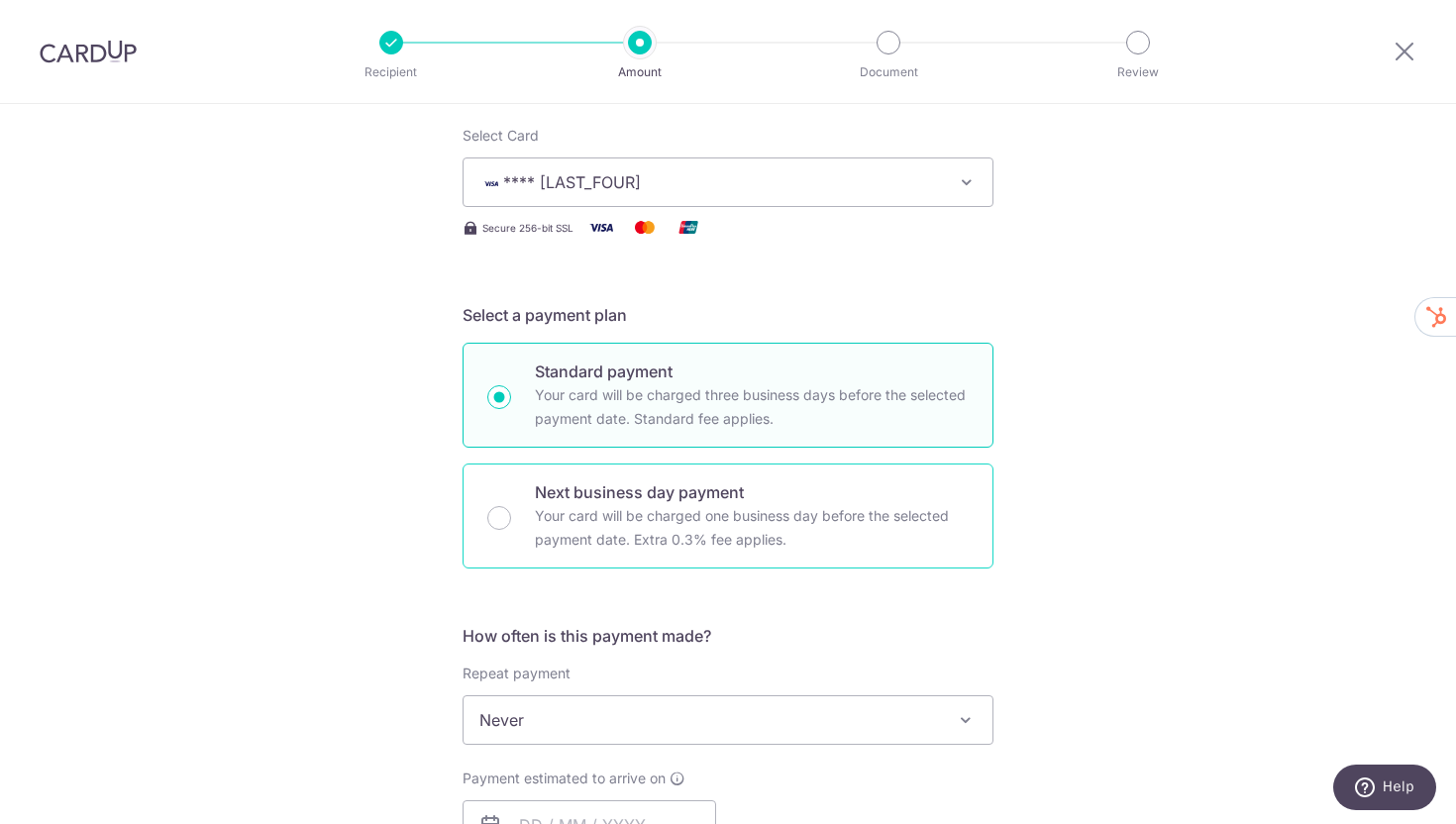click on "Next business day payment
Your card will be charged one business day before the selected payment date. Extra 0.3% fee applies." at bounding box center (499, 518) 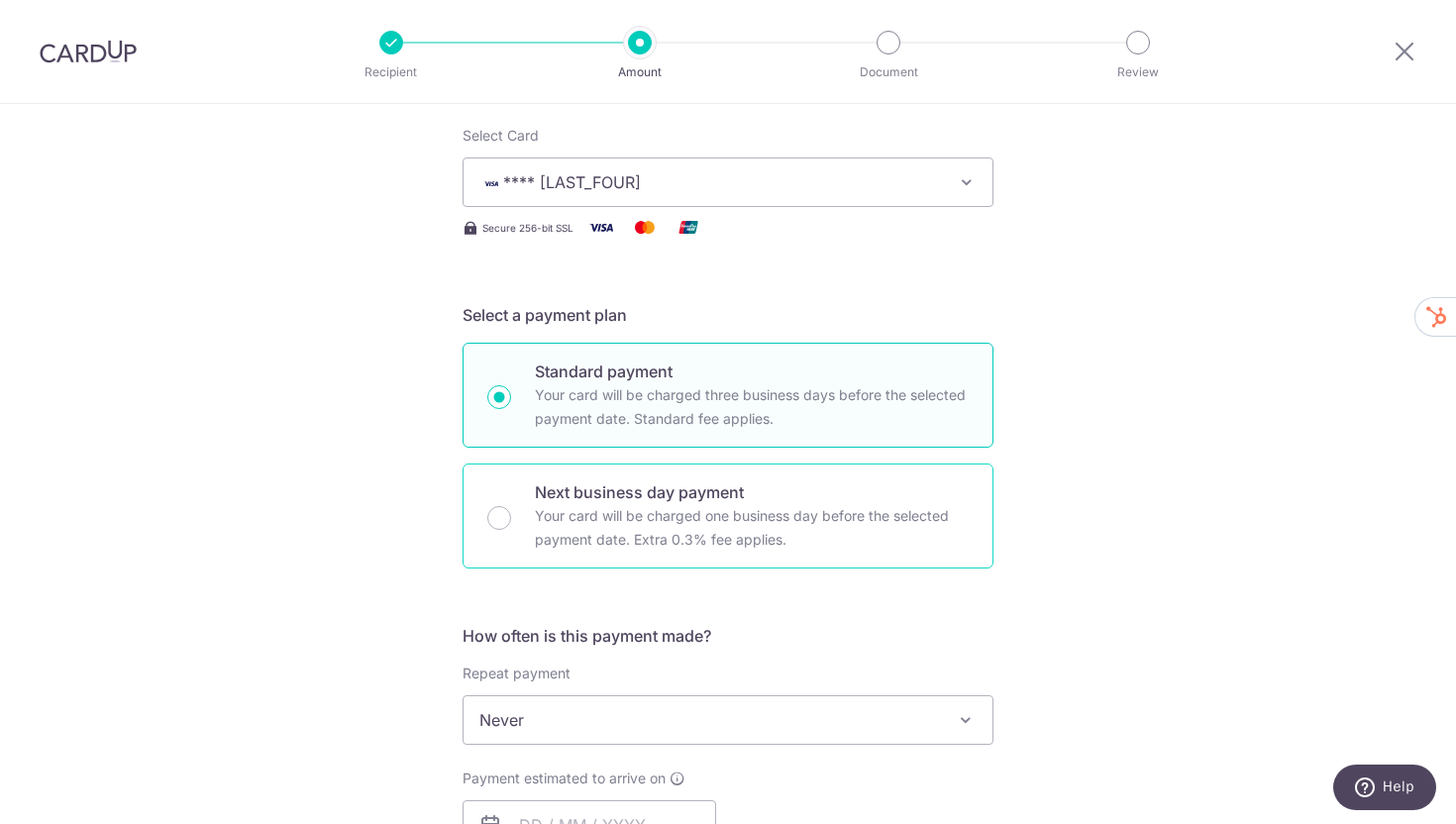 radio on "false" 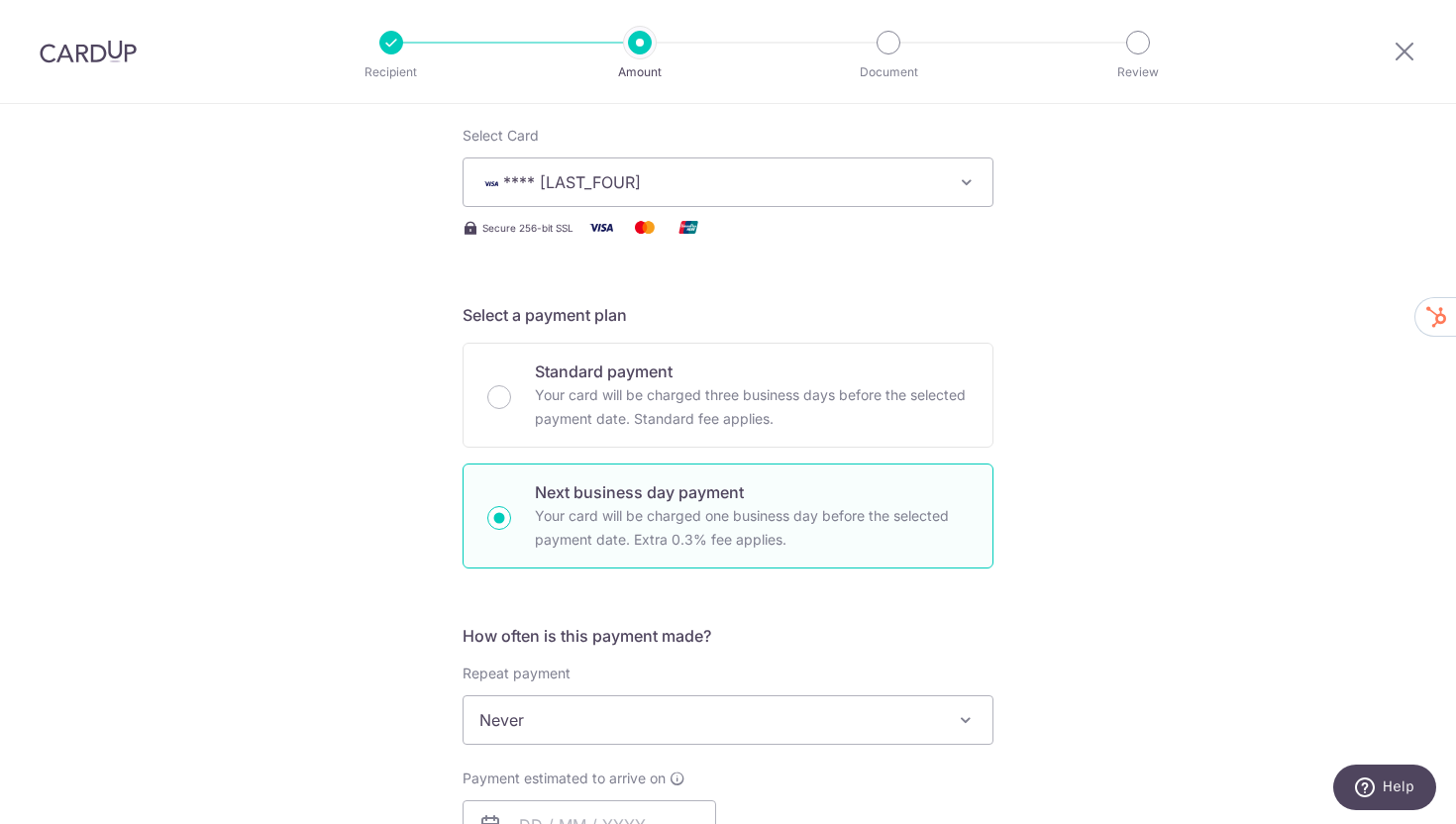 scroll, scrollTop: 605, scrollLeft: 0, axis: vertical 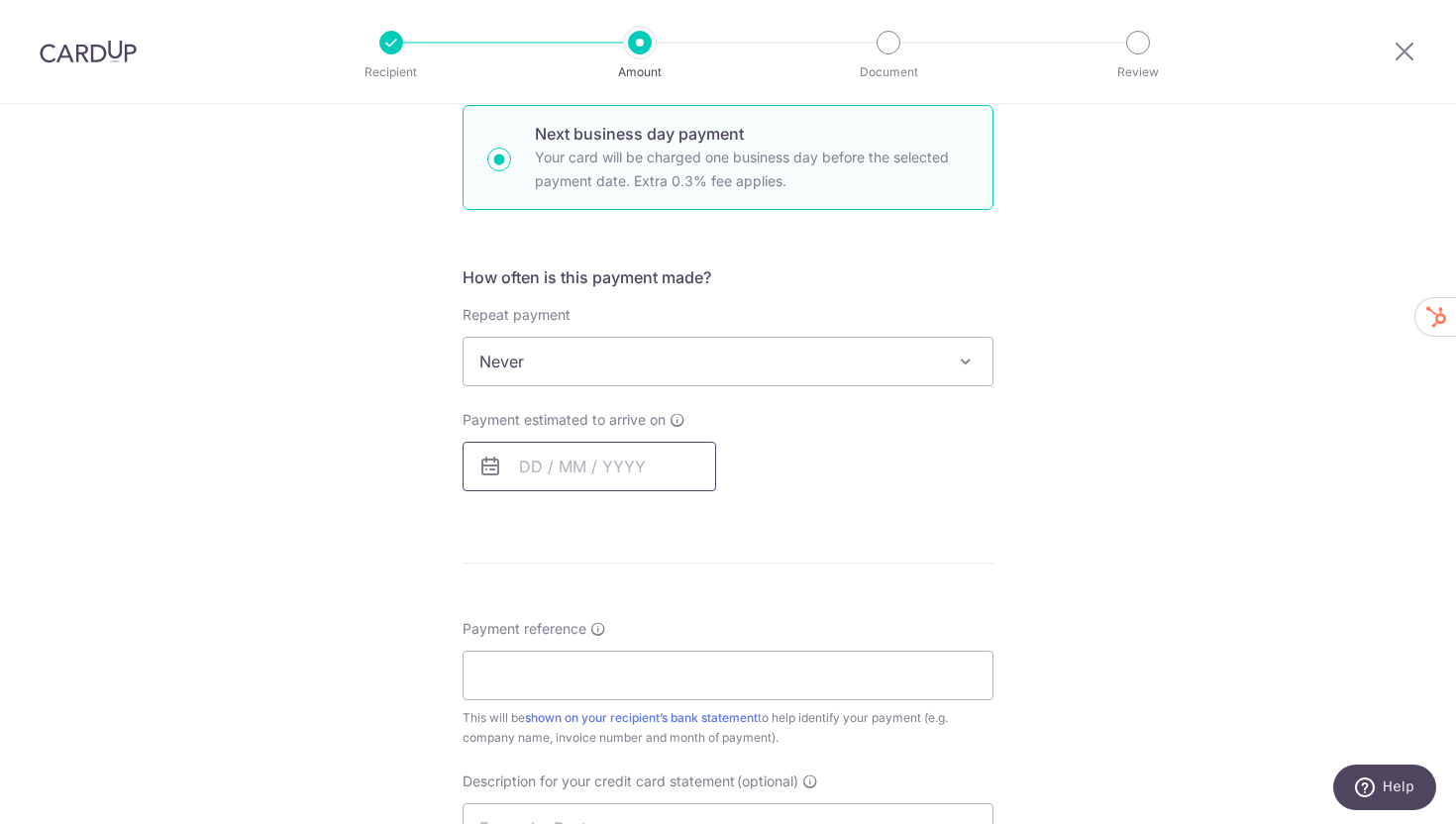 click at bounding box center [589, 466] 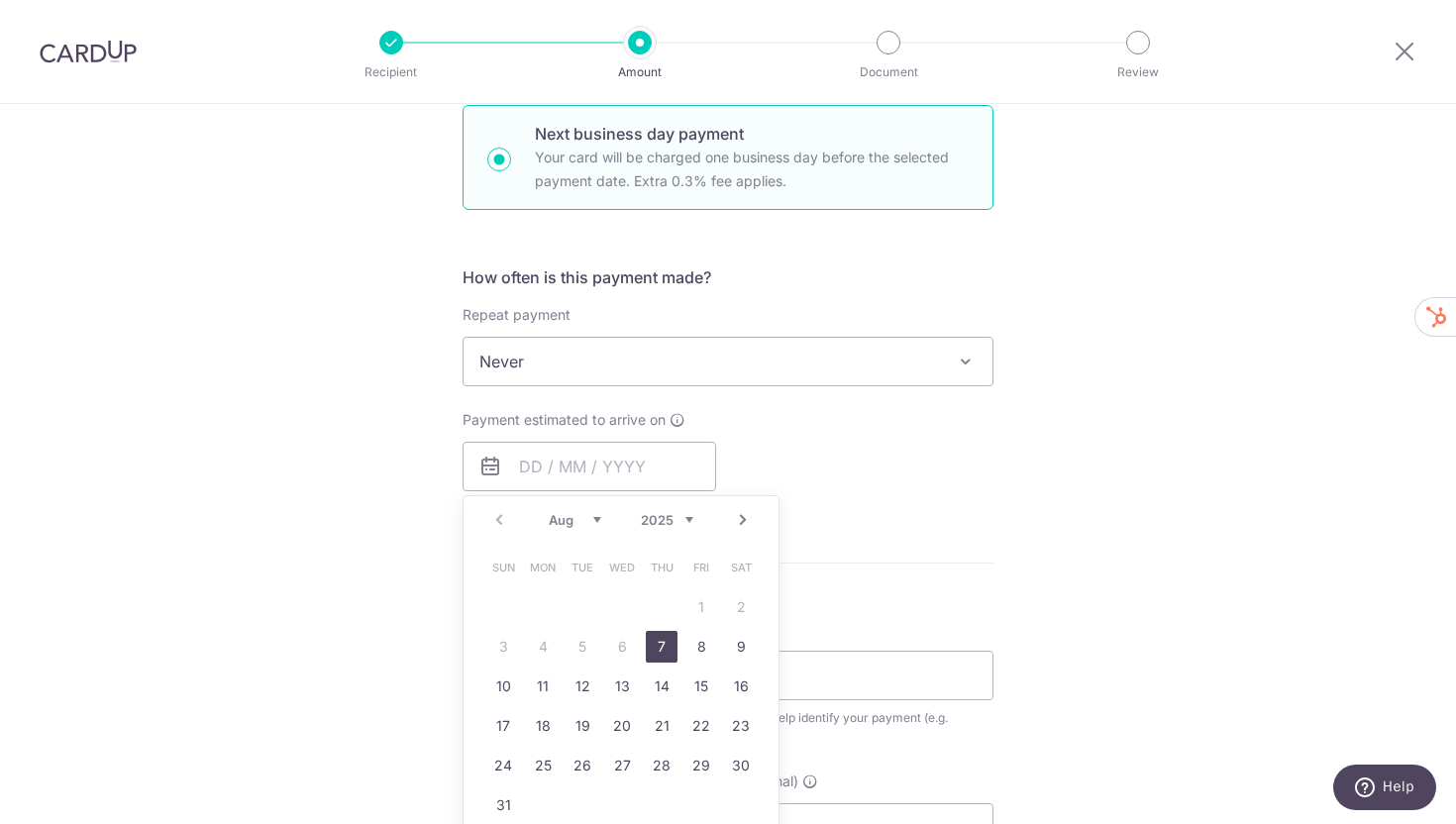 click on "7" at bounding box center (662, 647) 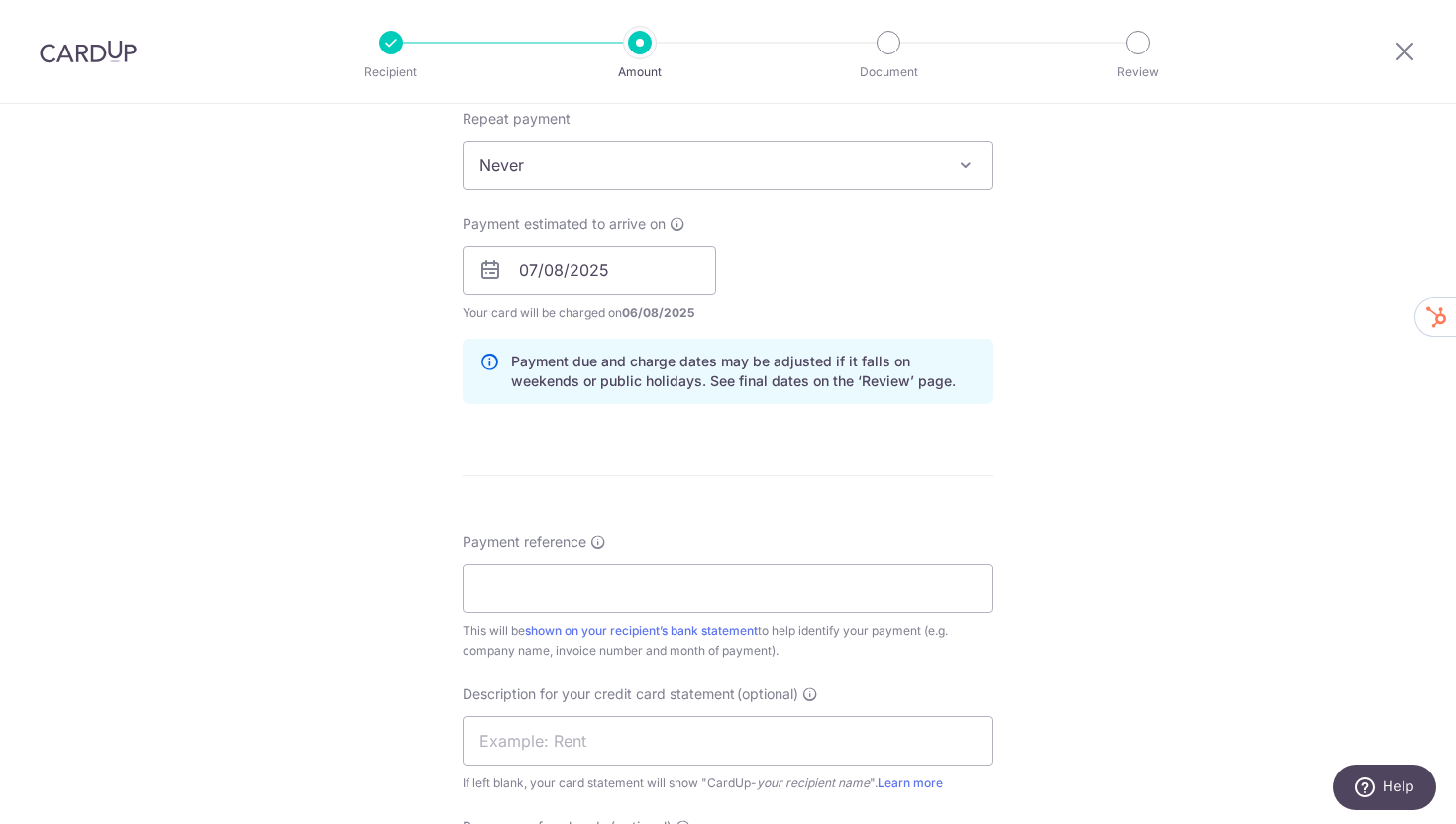 scroll, scrollTop: 964, scrollLeft: 0, axis: vertical 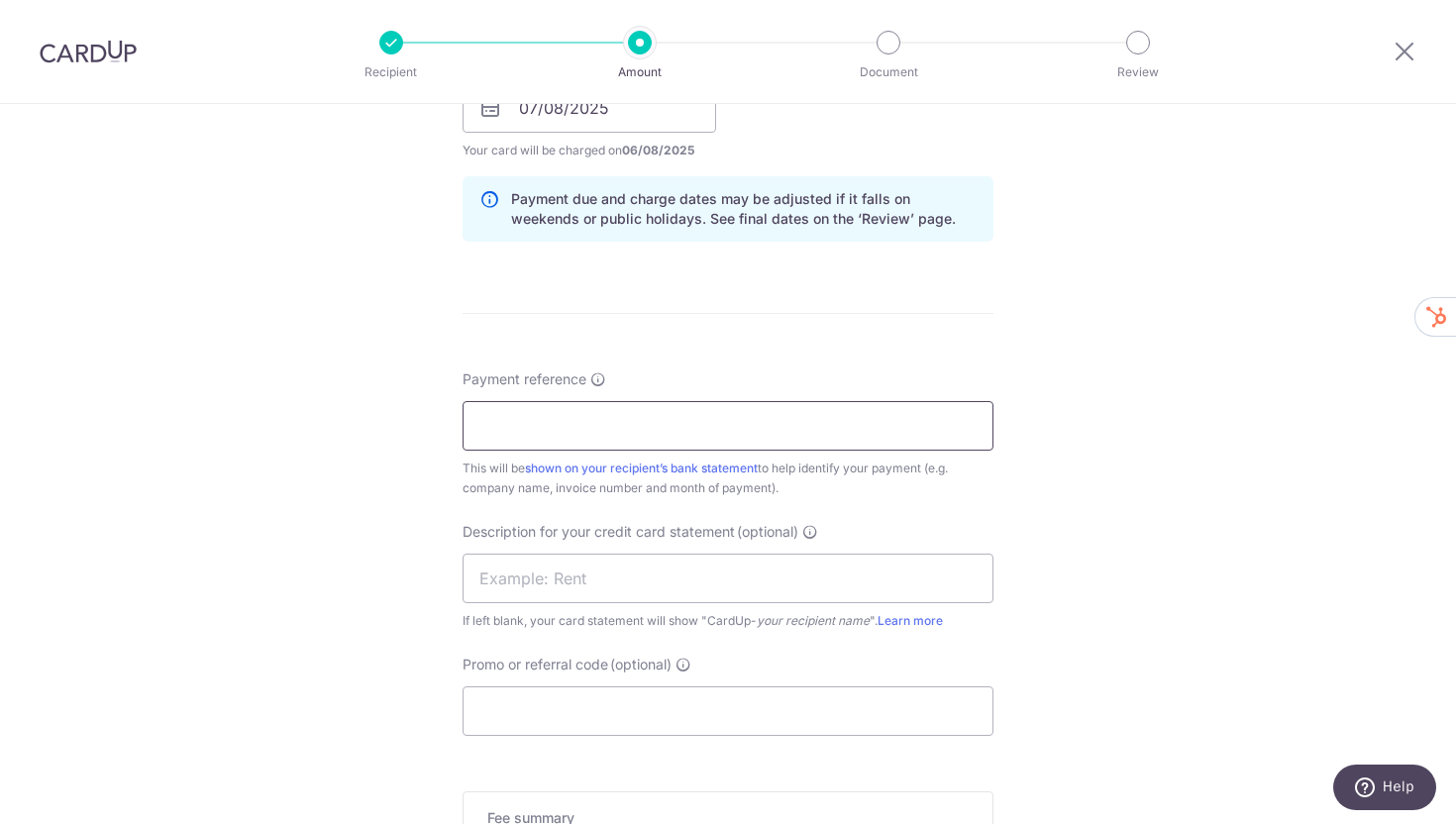 click on "Payment reference" at bounding box center [728, 426] 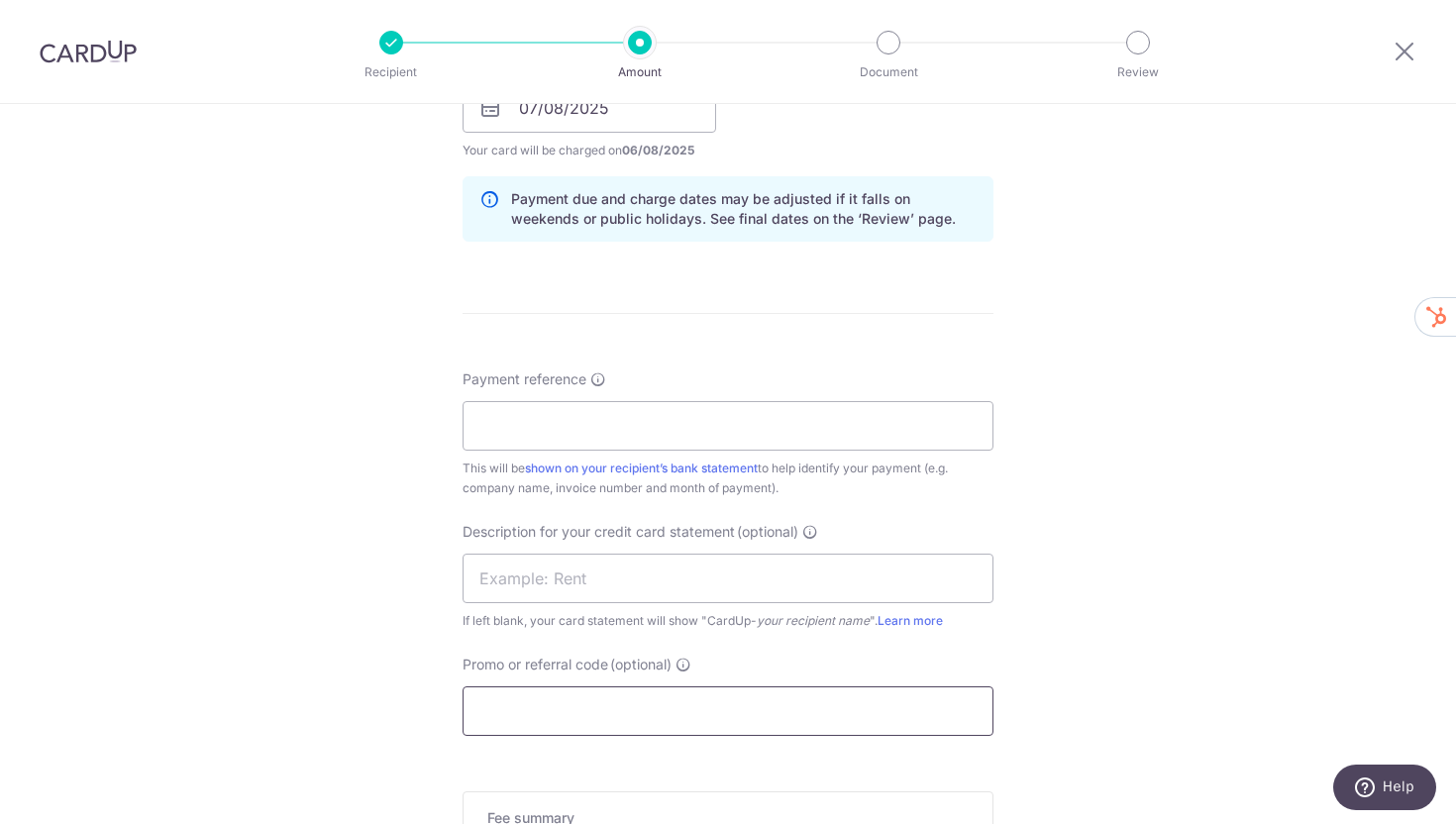 click on "Promo or referral code
(optional)" at bounding box center (728, 711) 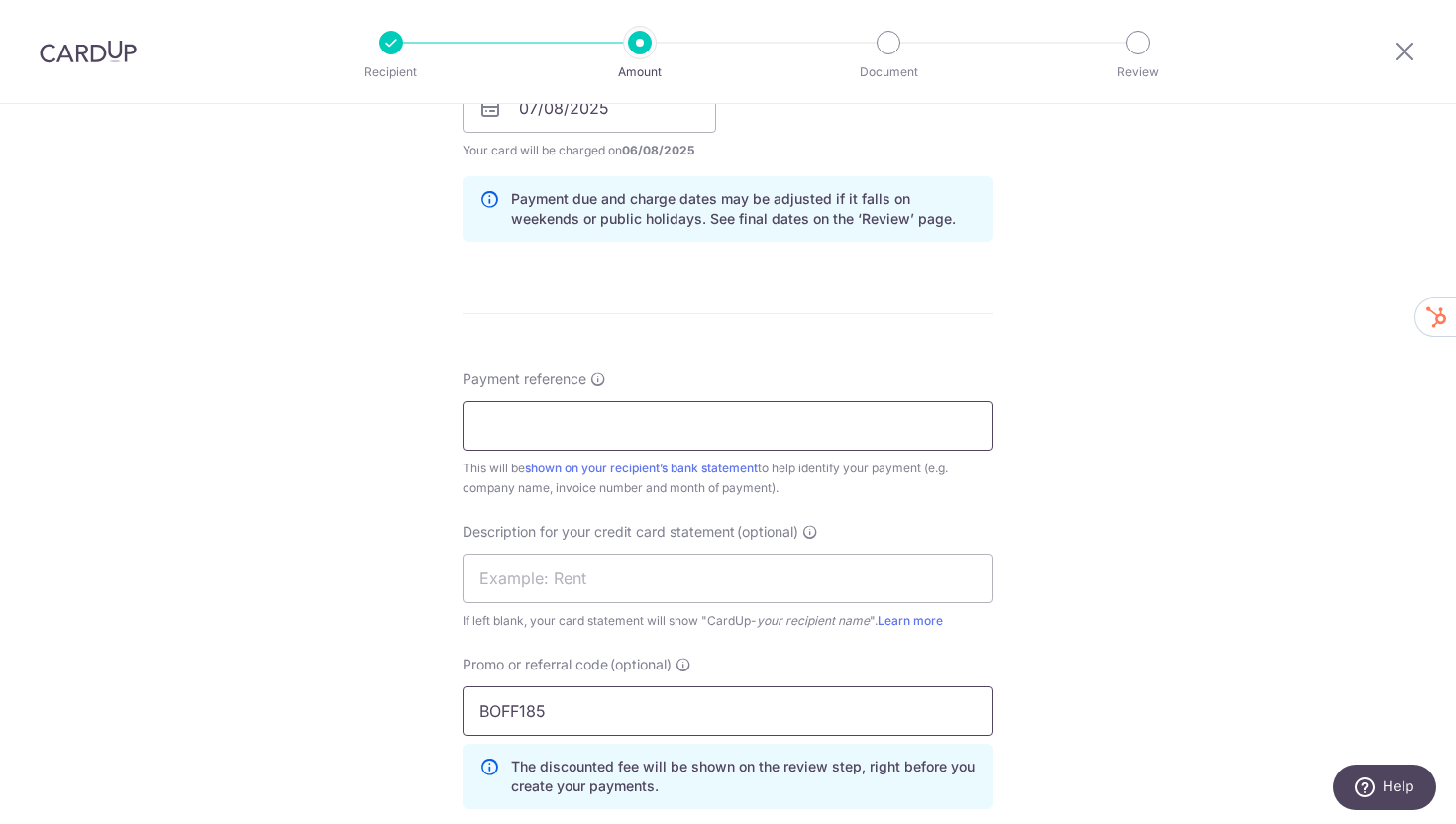 type on "BOFF185" 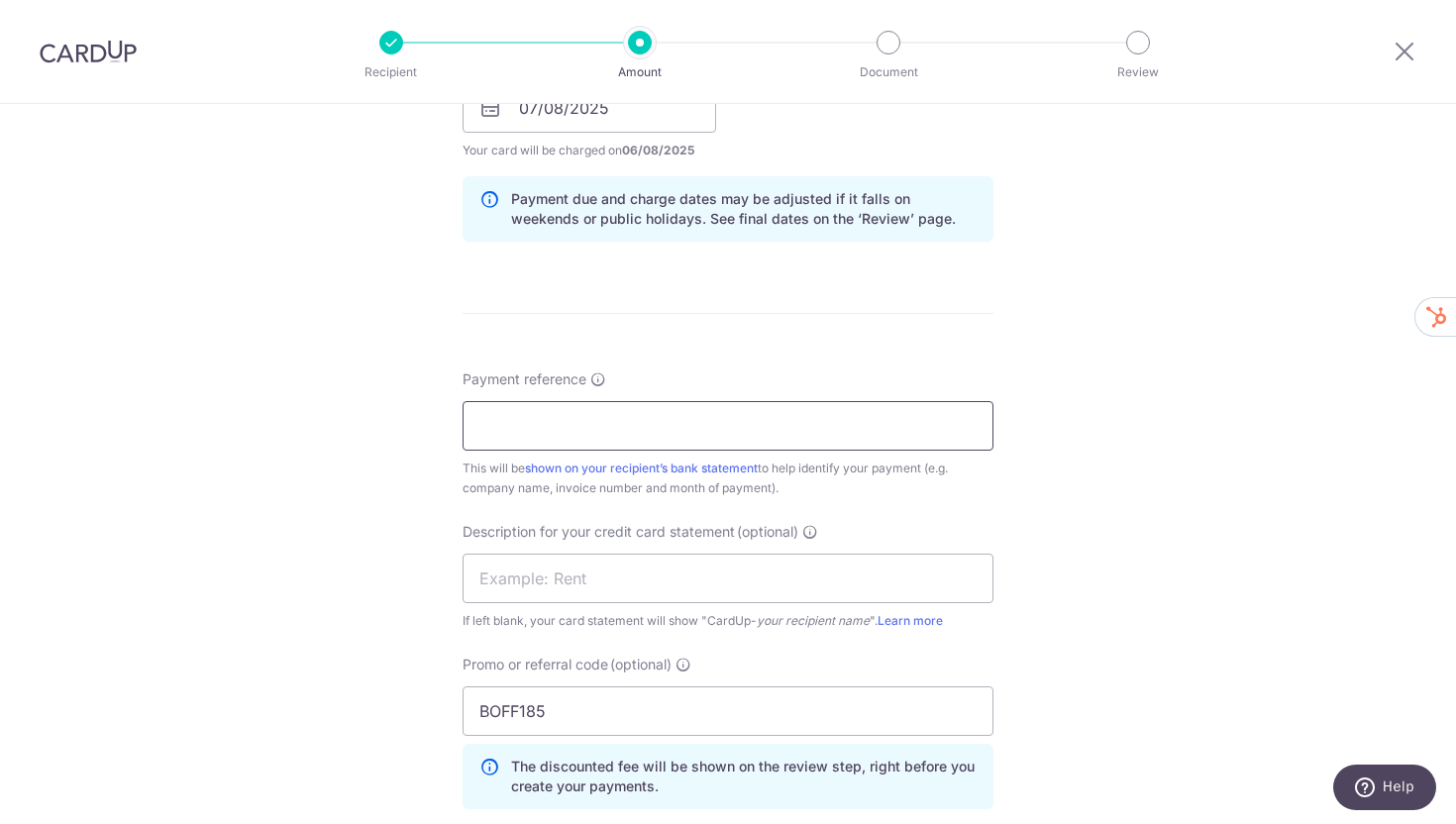 click on "Payment reference" at bounding box center [728, 426] 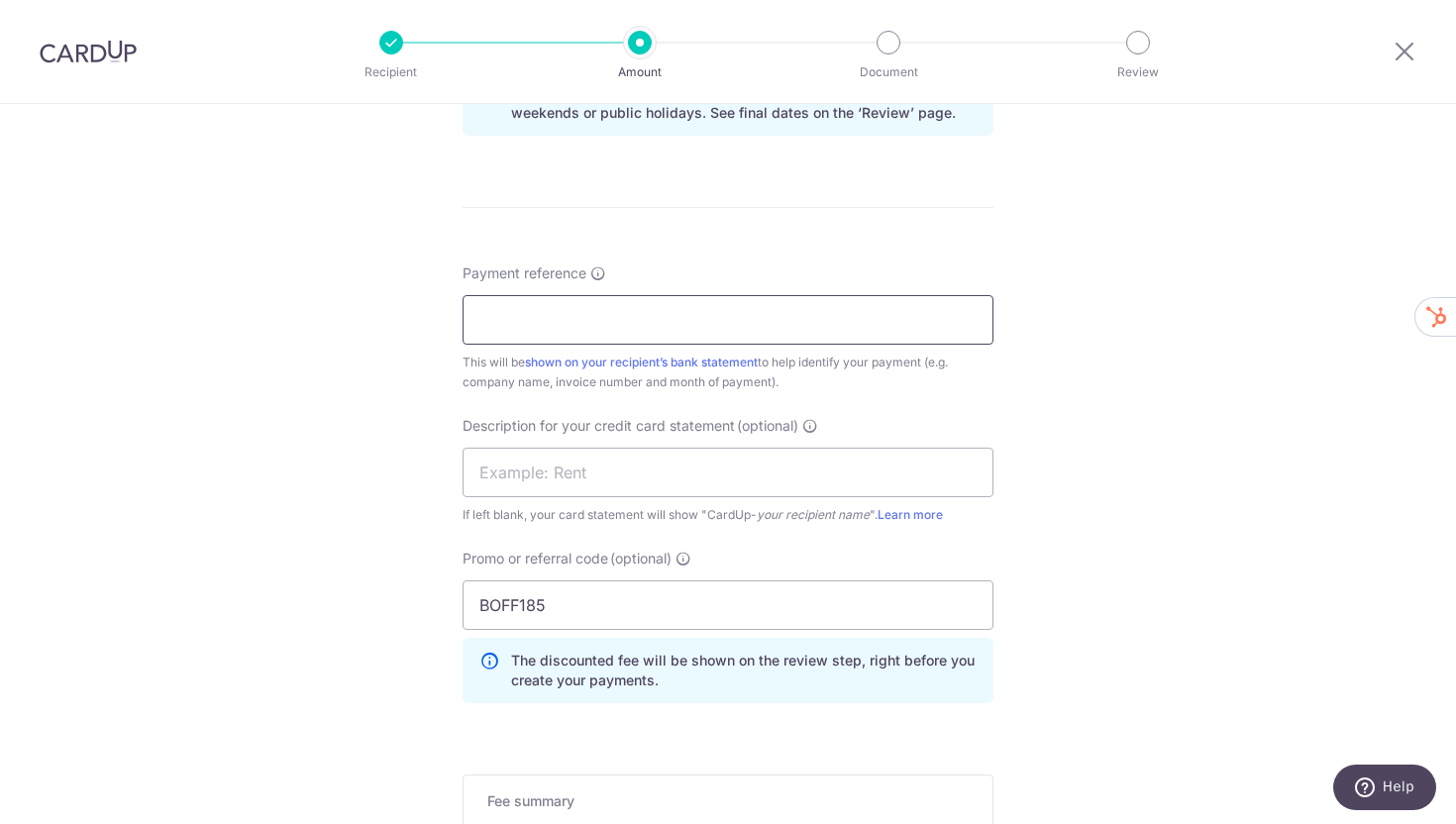 scroll, scrollTop: 1077, scrollLeft: 0, axis: vertical 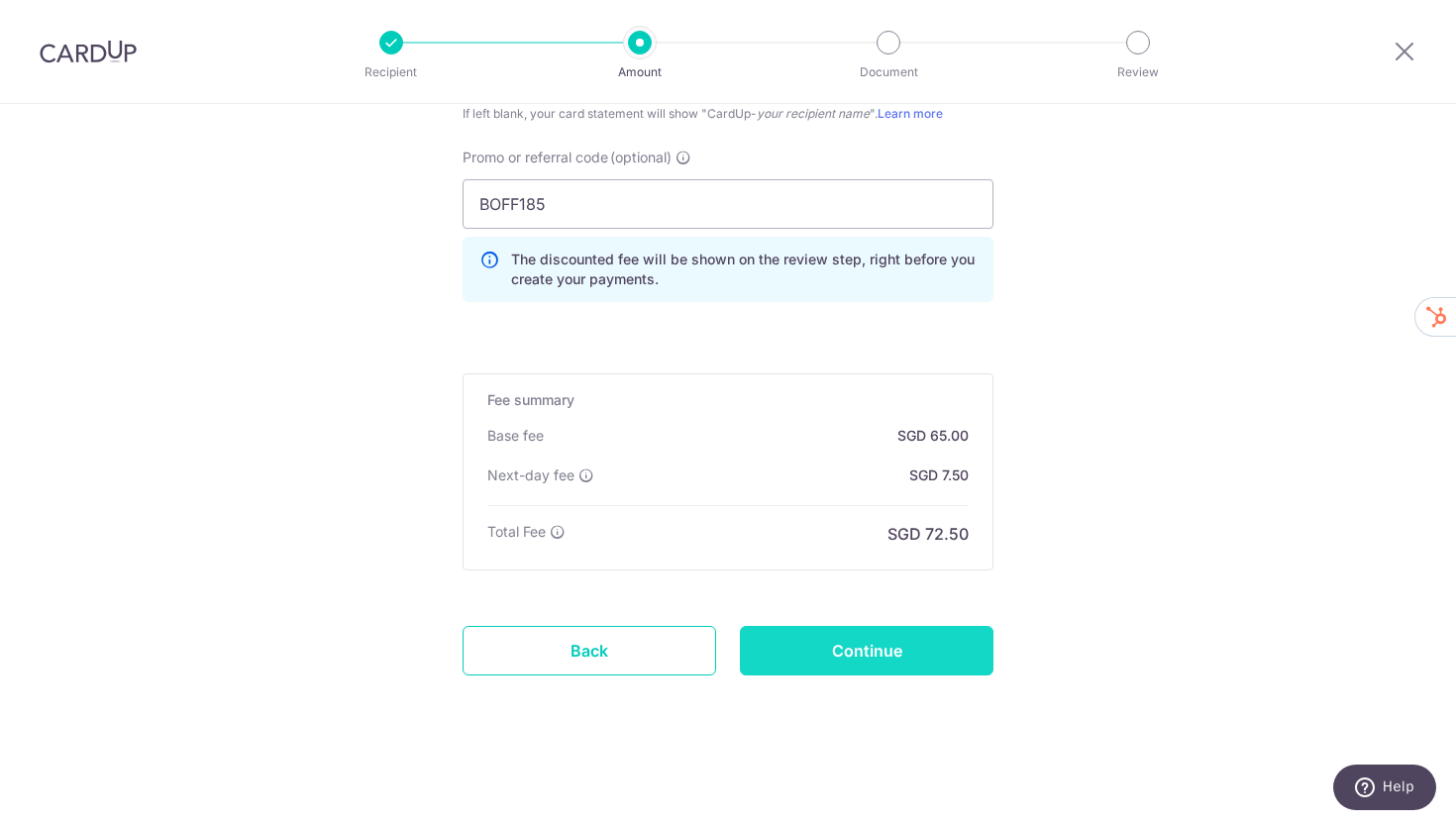 type on "[NUMBER]" 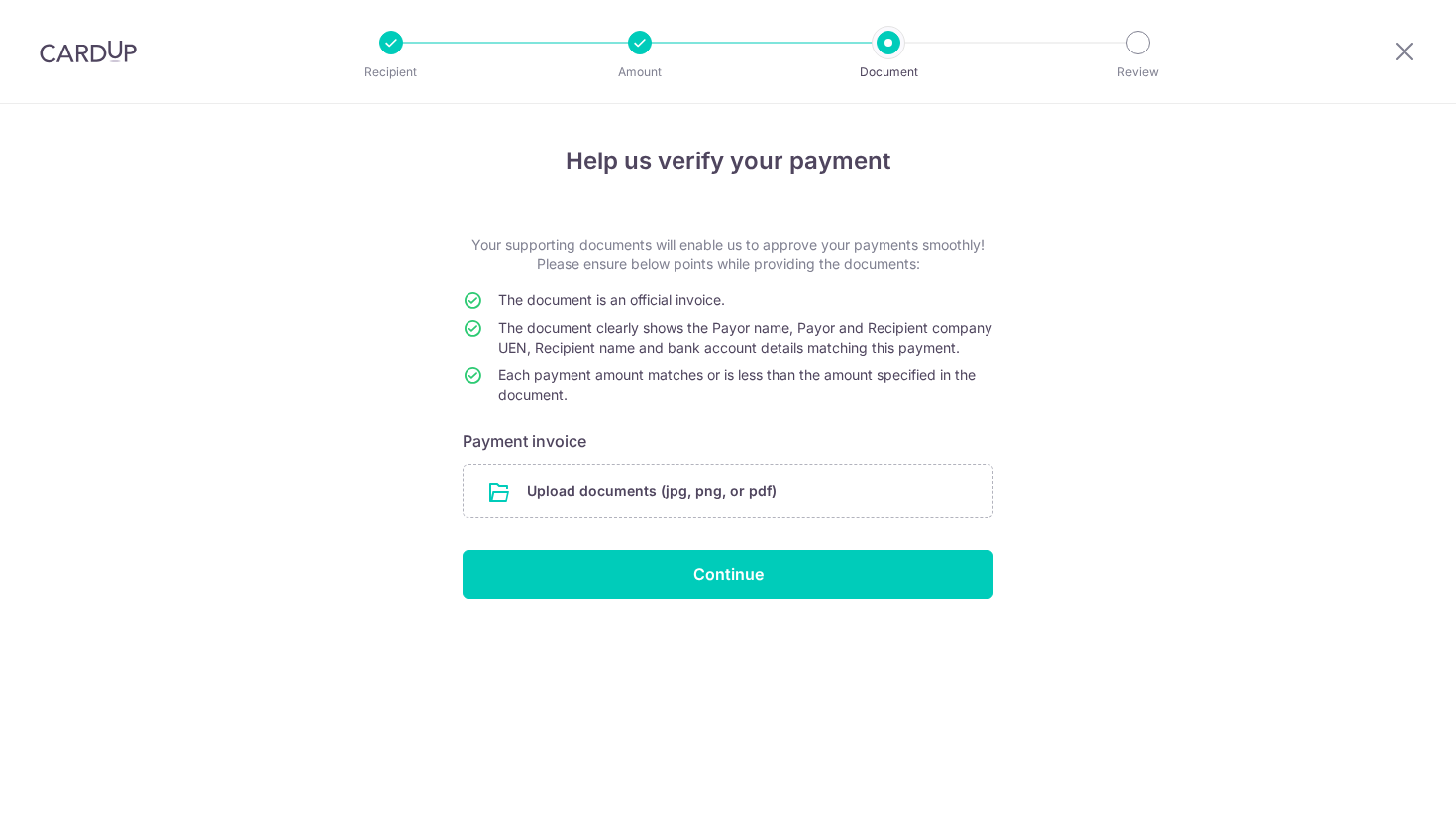 scroll, scrollTop: 0, scrollLeft: 0, axis: both 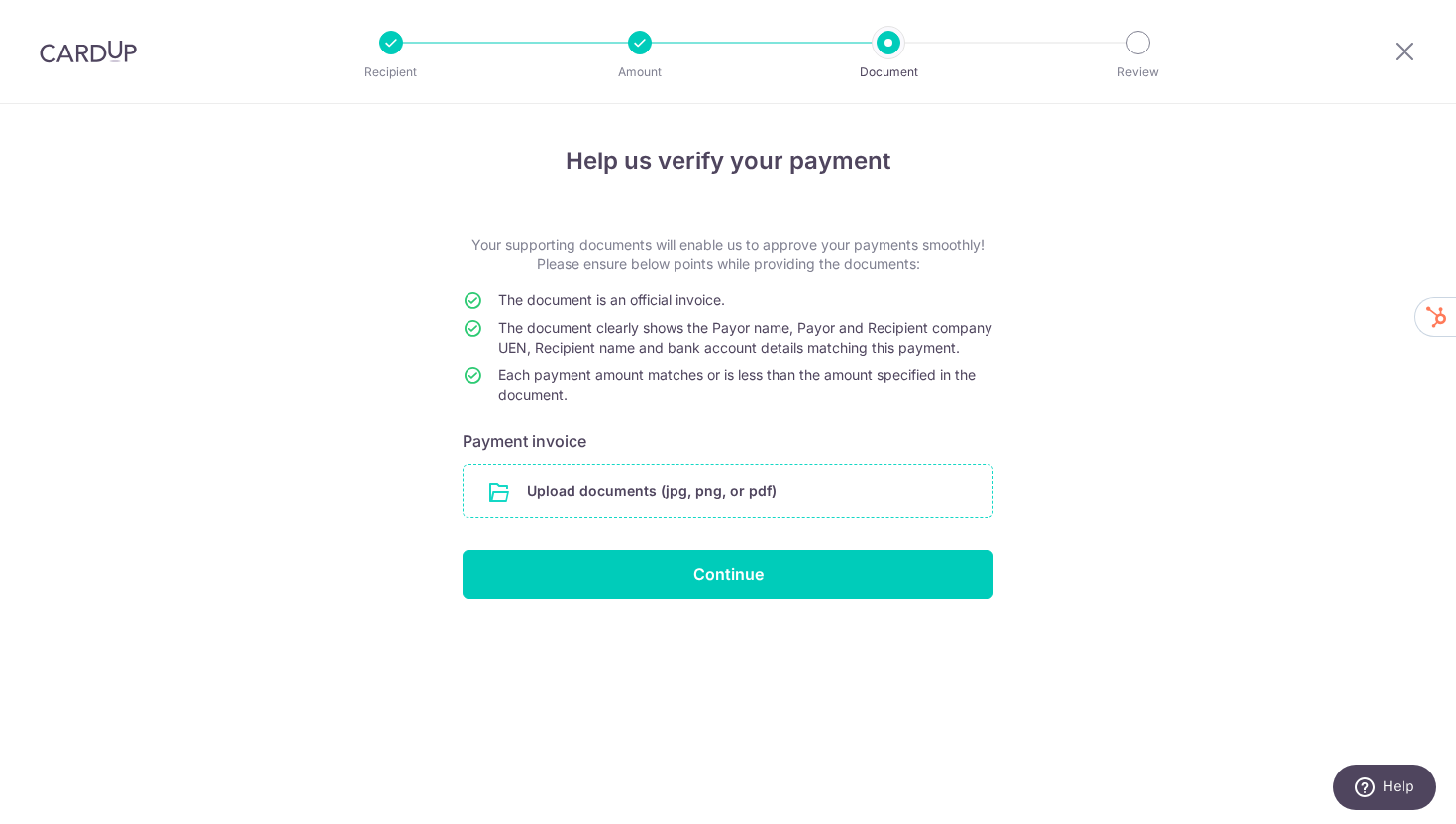 click at bounding box center (728, 491) 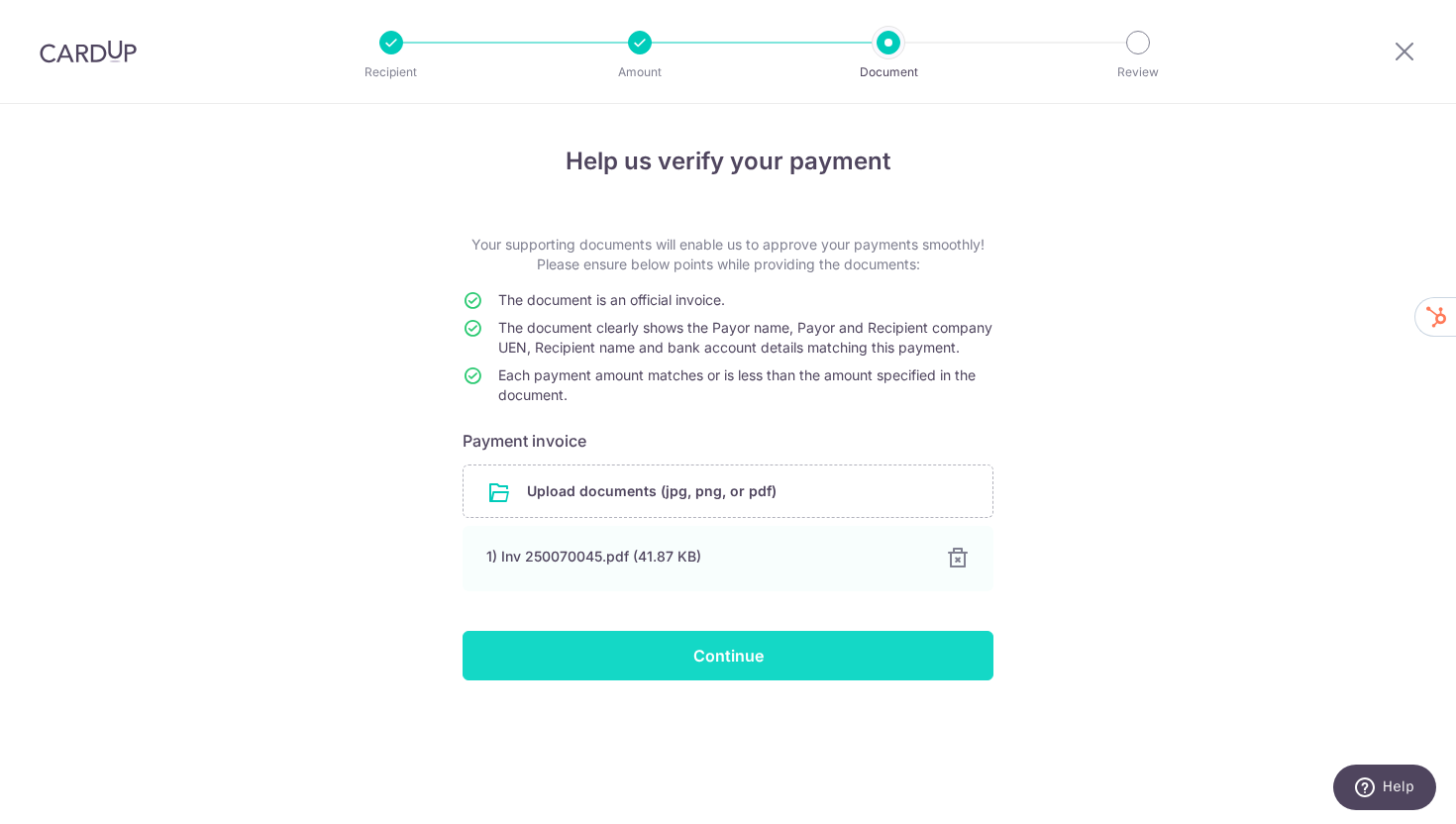 click on "Continue" at bounding box center (728, 656) 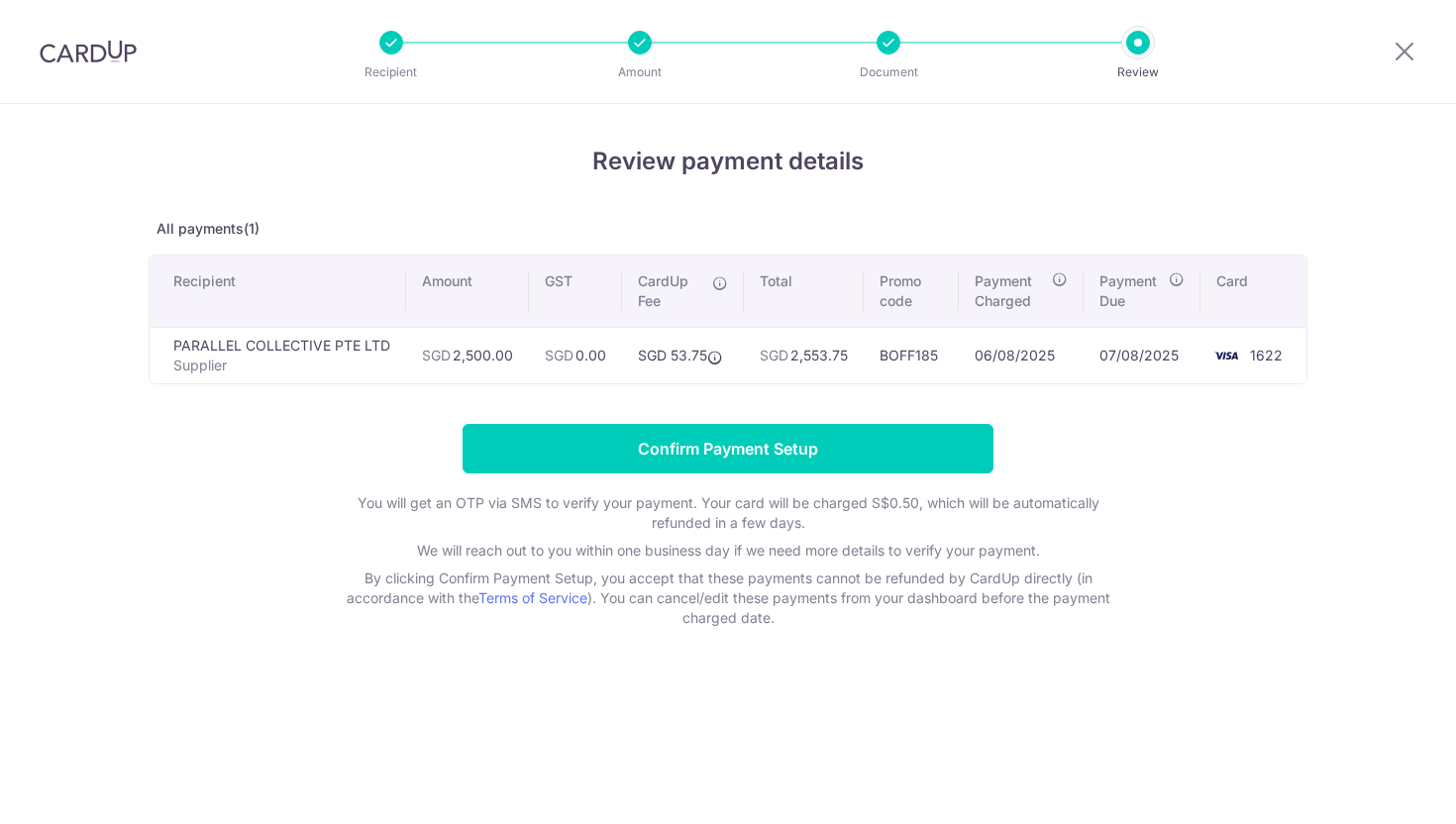 scroll, scrollTop: 0, scrollLeft: 0, axis: both 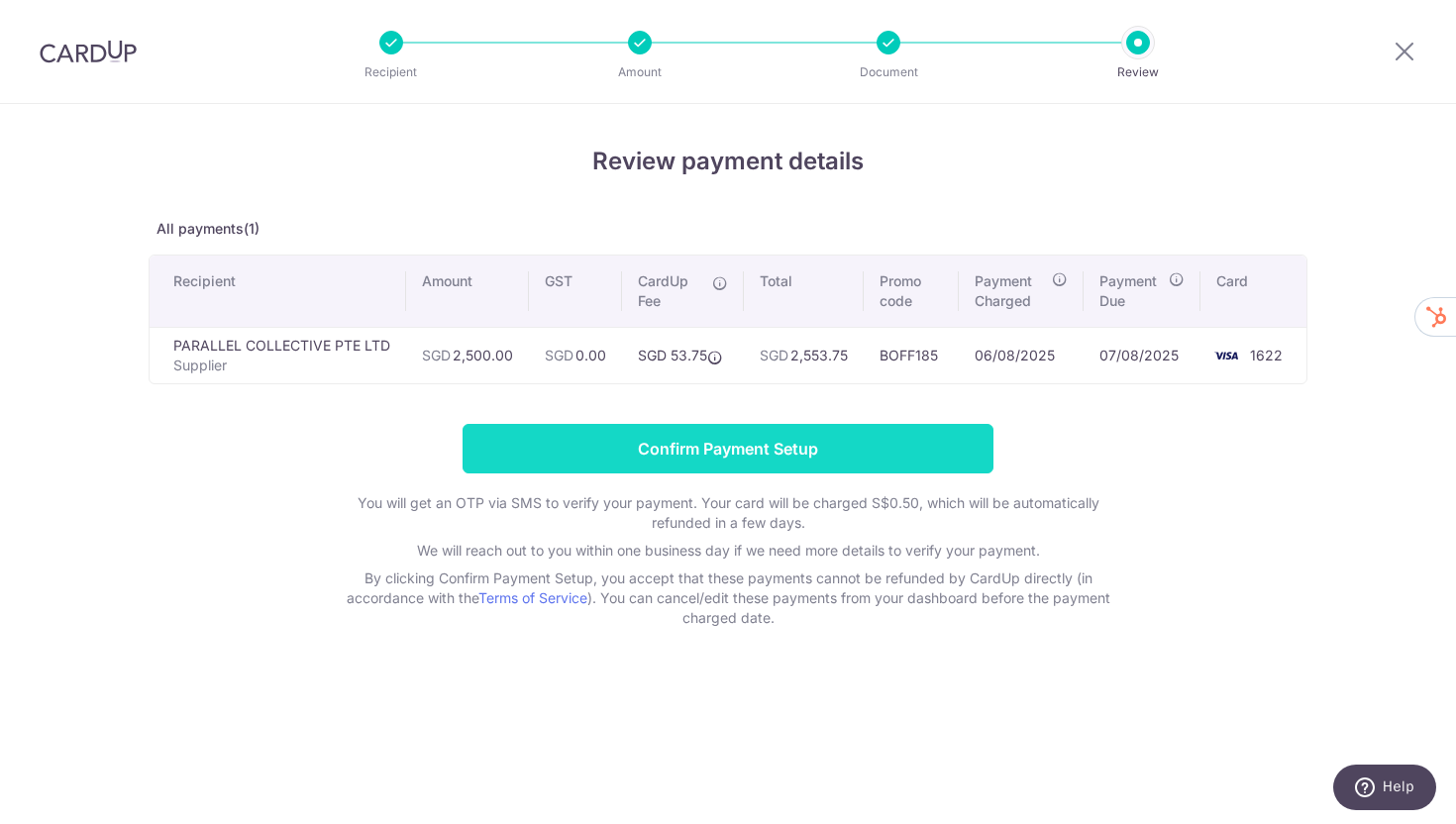 click on "Confirm Payment Setup" at bounding box center [728, 449] 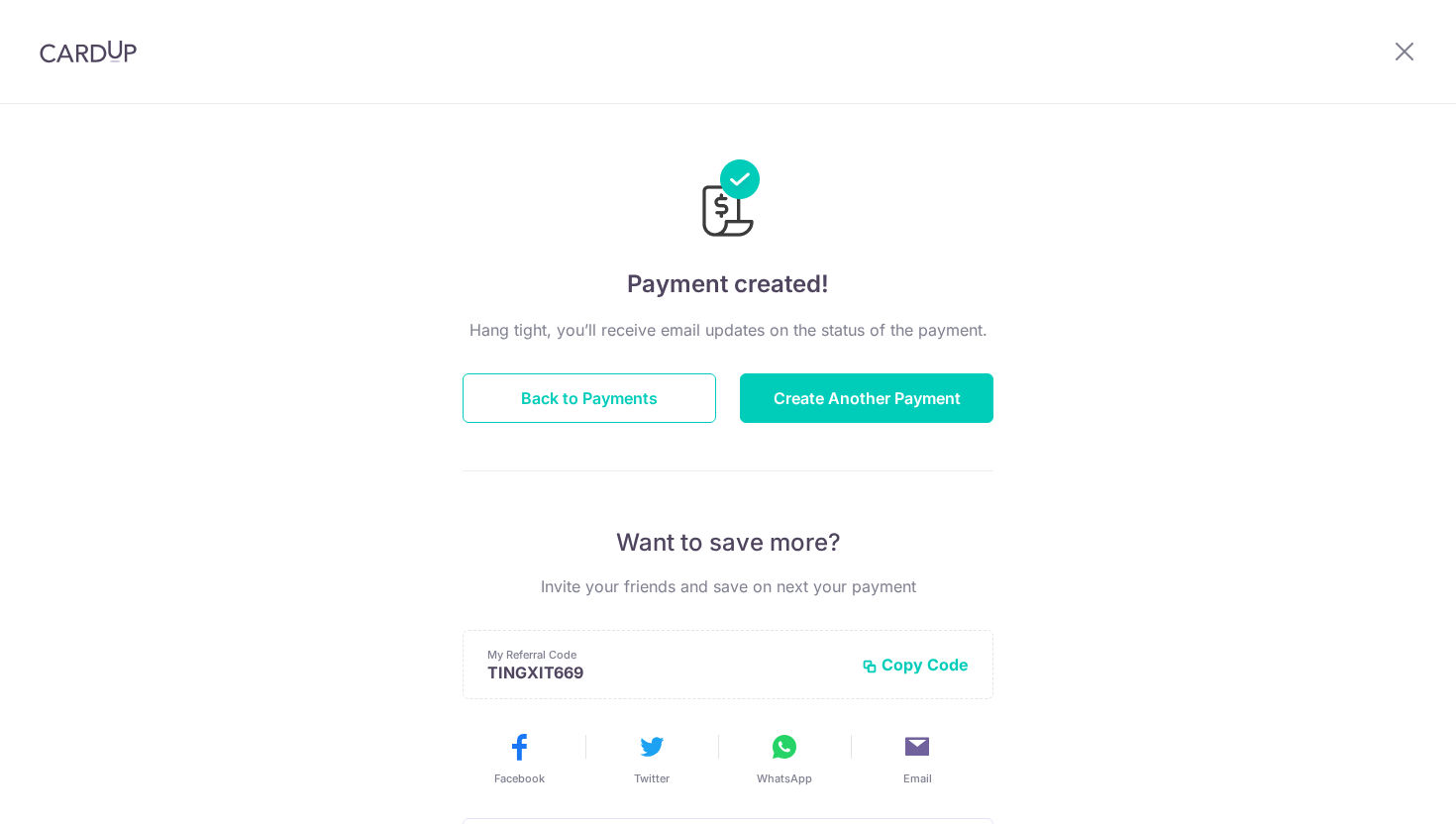 scroll, scrollTop: 0, scrollLeft: 0, axis: both 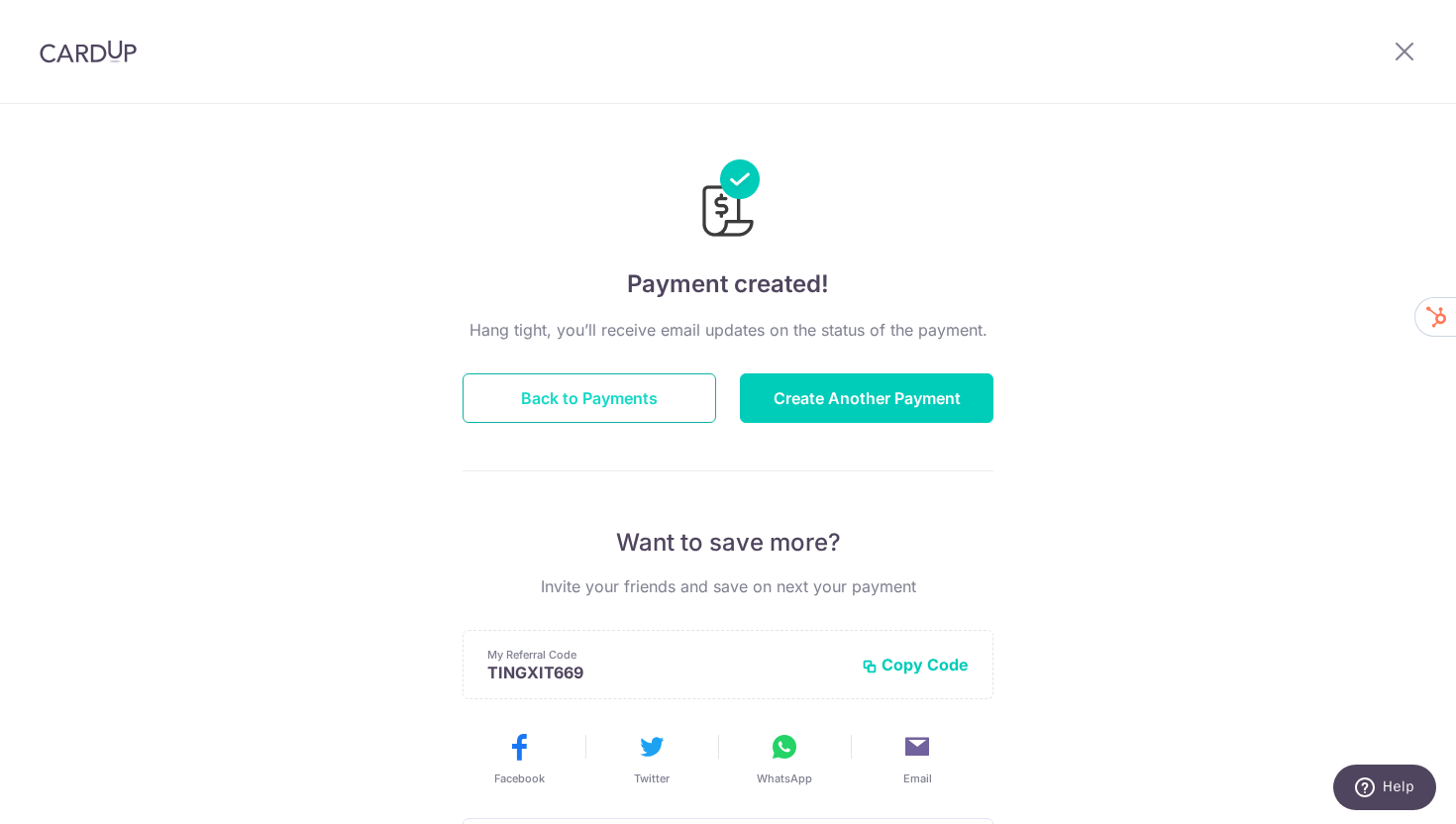 click on "Back to Payments" at bounding box center (589, 398) 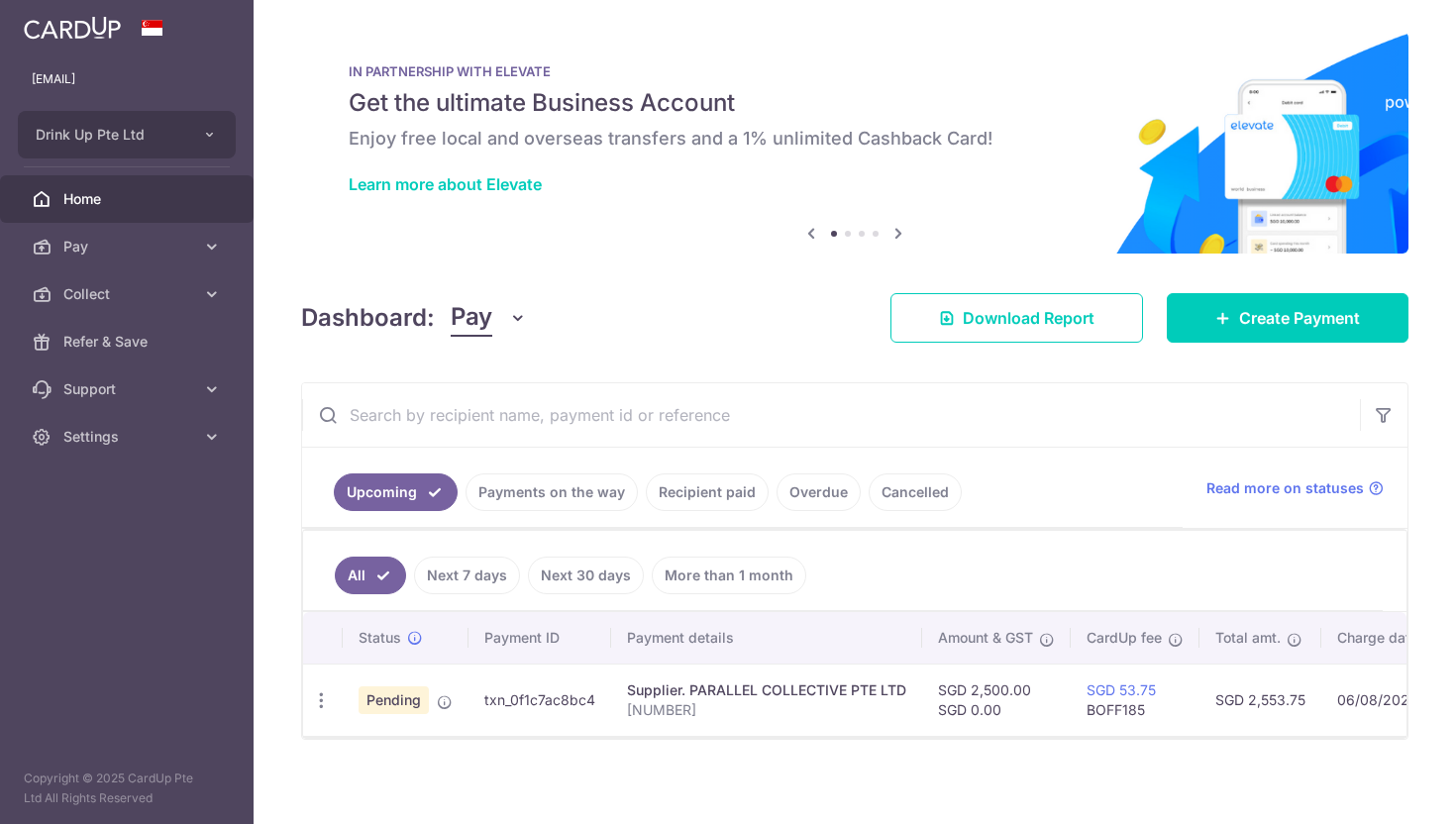 scroll, scrollTop: 0, scrollLeft: 0, axis: both 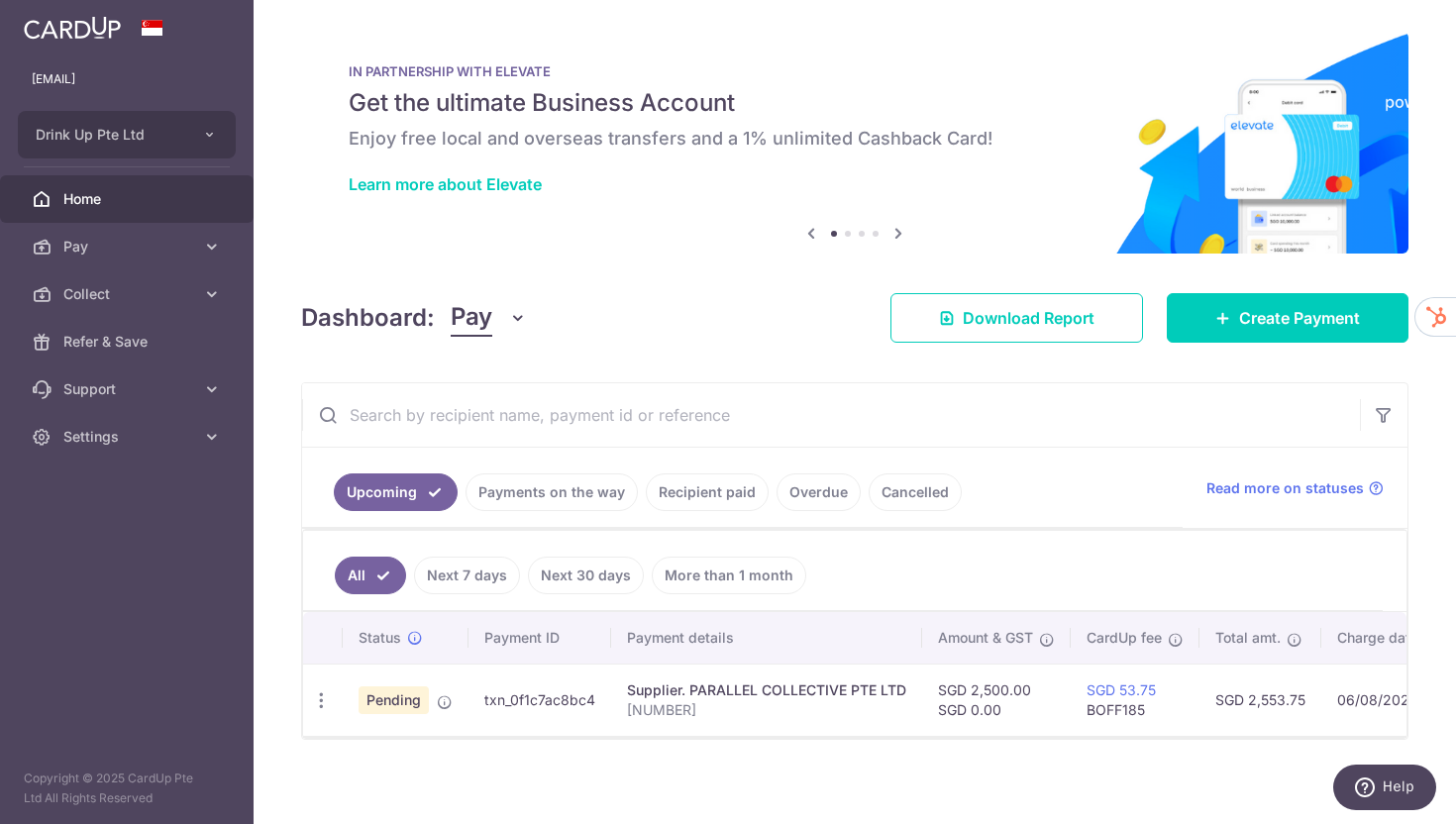 click on "txn_0f1c7ac8bc4" at bounding box center [540, 699] 